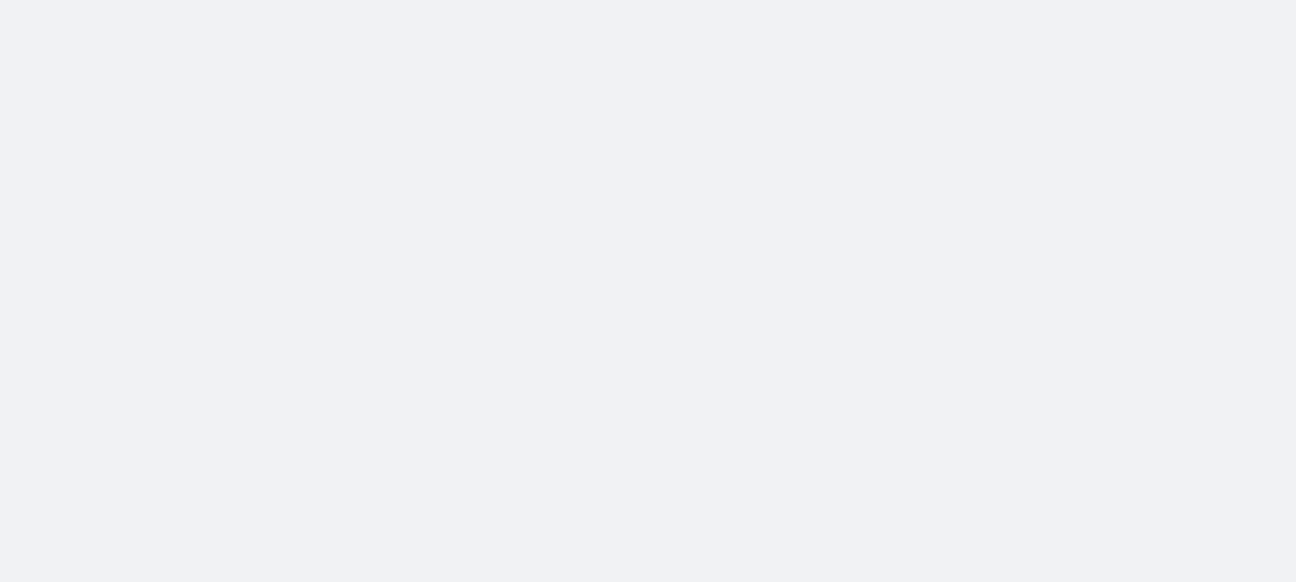 scroll, scrollTop: 0, scrollLeft: 0, axis: both 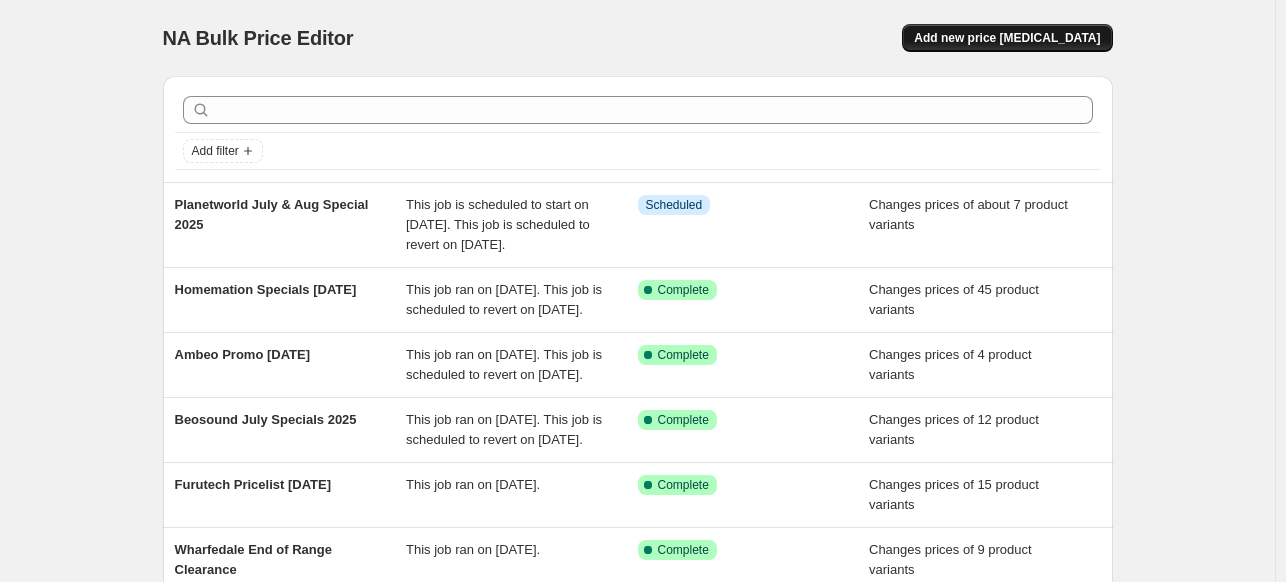 click on "Add new price change job" at bounding box center (1007, 38) 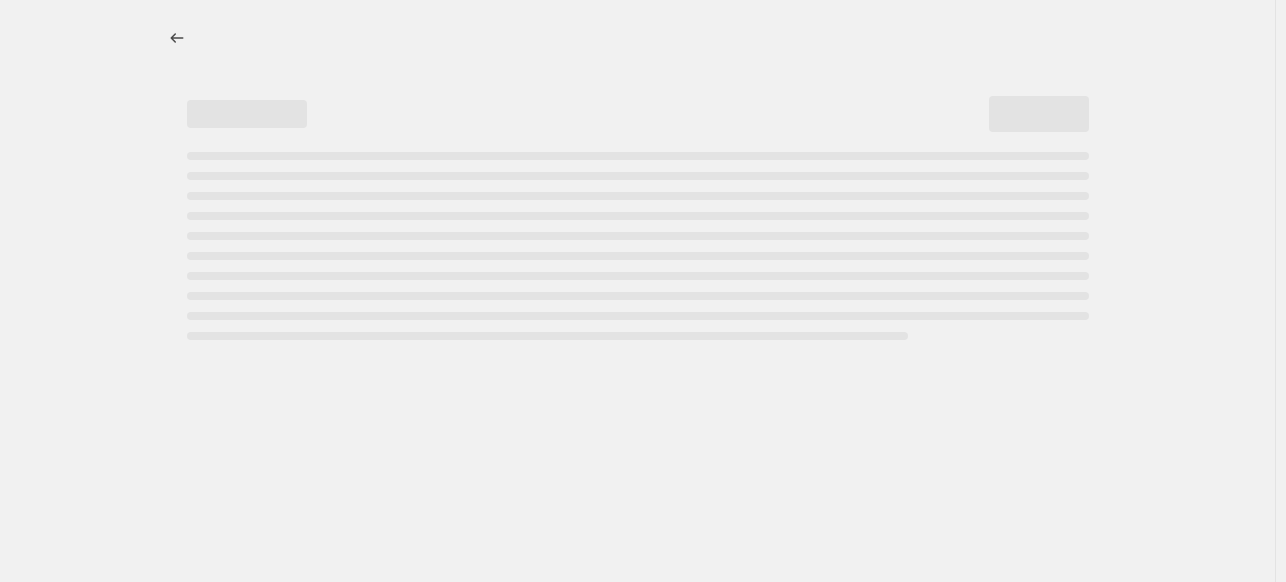 select on "percentage" 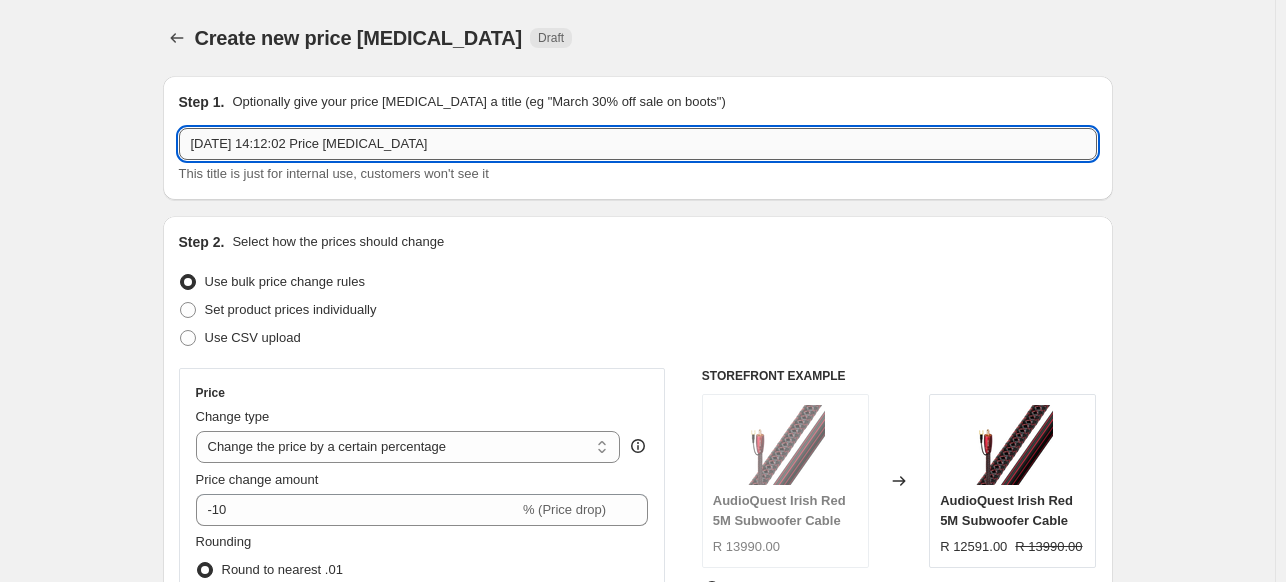 click on "10 Jul 2025, 14:12:02 Price change job" at bounding box center (638, 144) 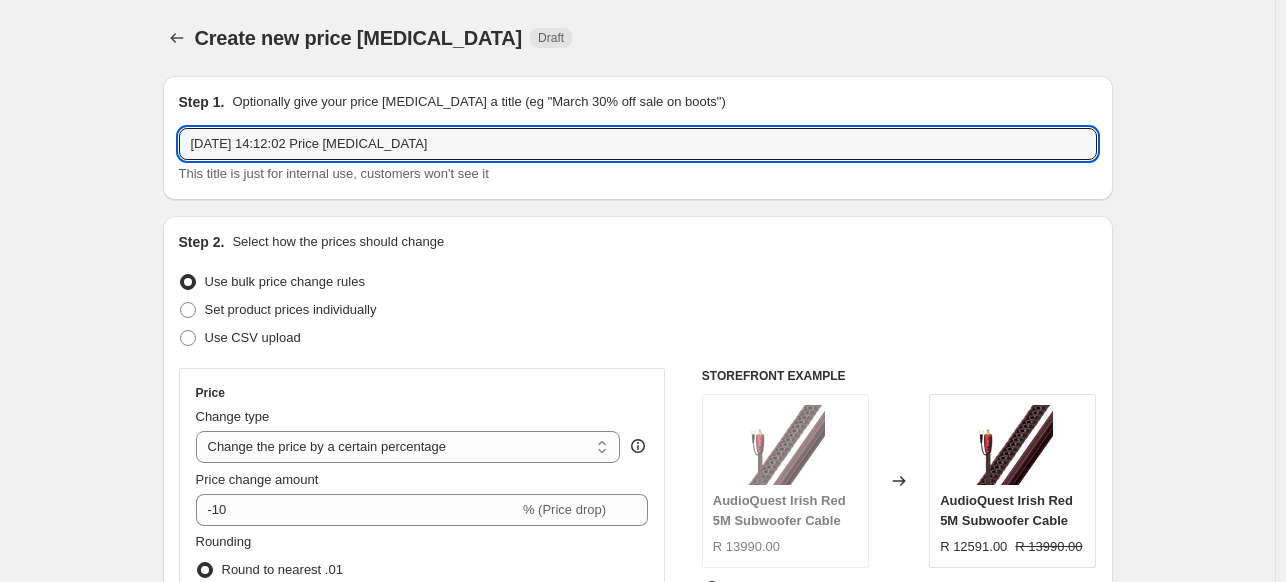 drag, startPoint x: 443, startPoint y: 144, endPoint x: 76, endPoint y: 155, distance: 367.16483 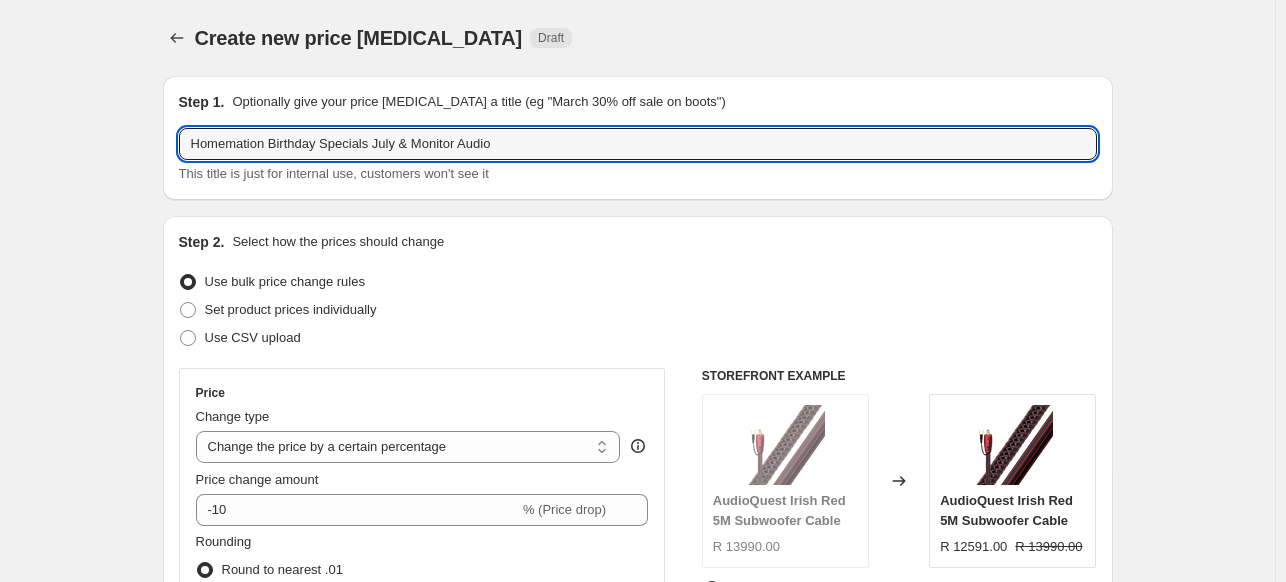 drag, startPoint x: 476, startPoint y: 155, endPoint x: 419, endPoint y: 162, distance: 57.428215 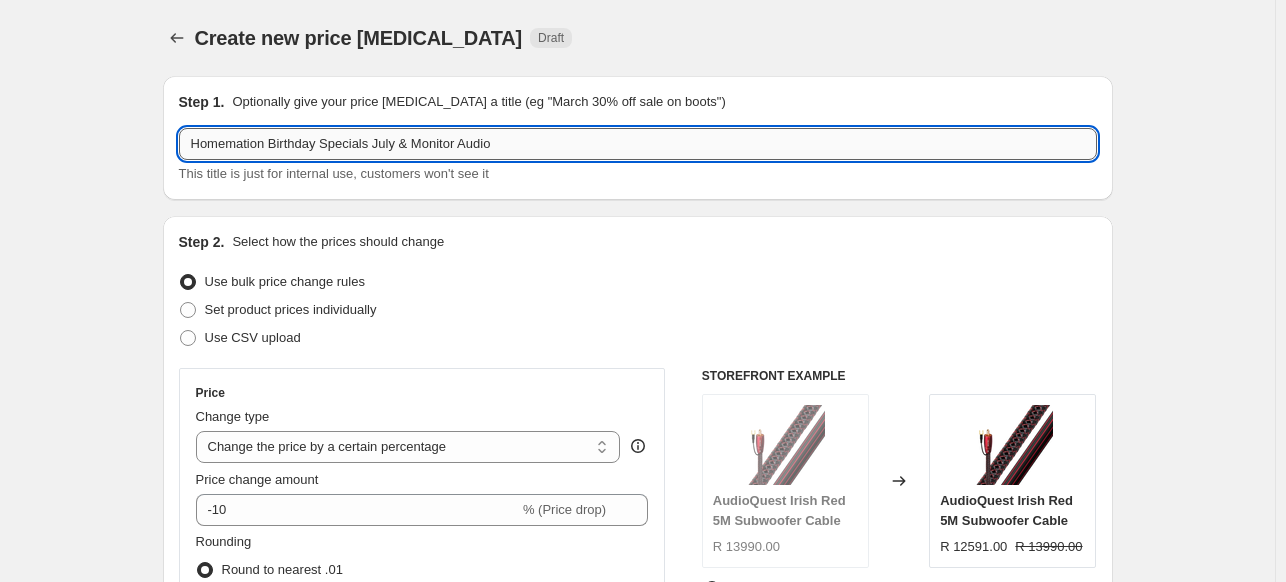 click on "Homemation Birthday Specials July & Monitor Audio" at bounding box center (638, 144) 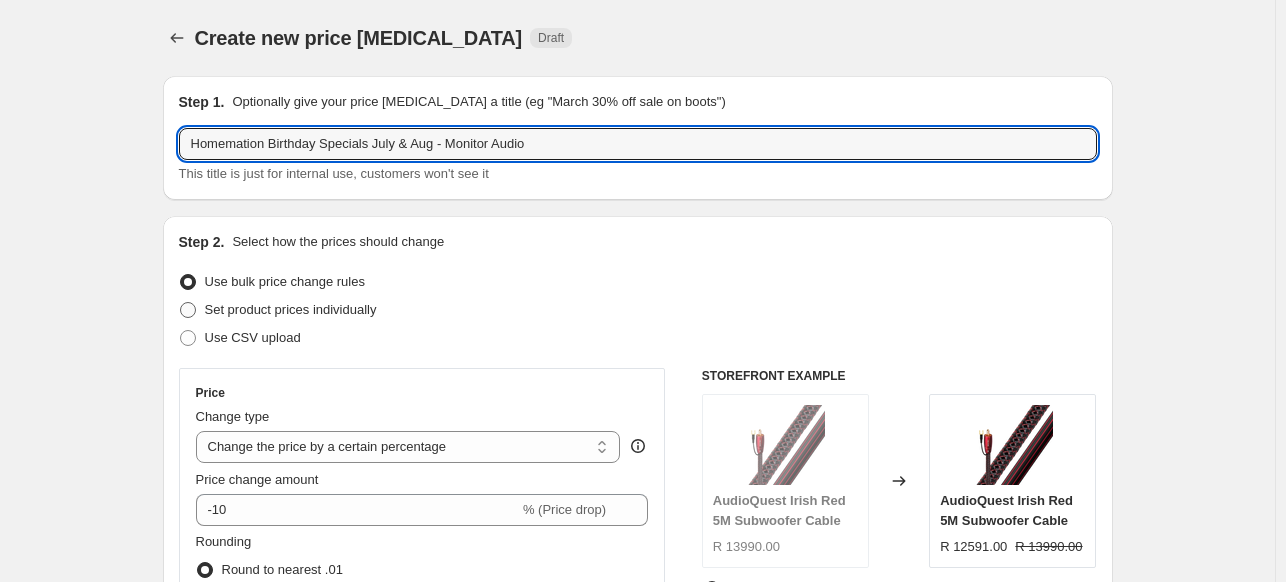 type on "Homemation Birthday Specials July & Aug - Monitor Audio" 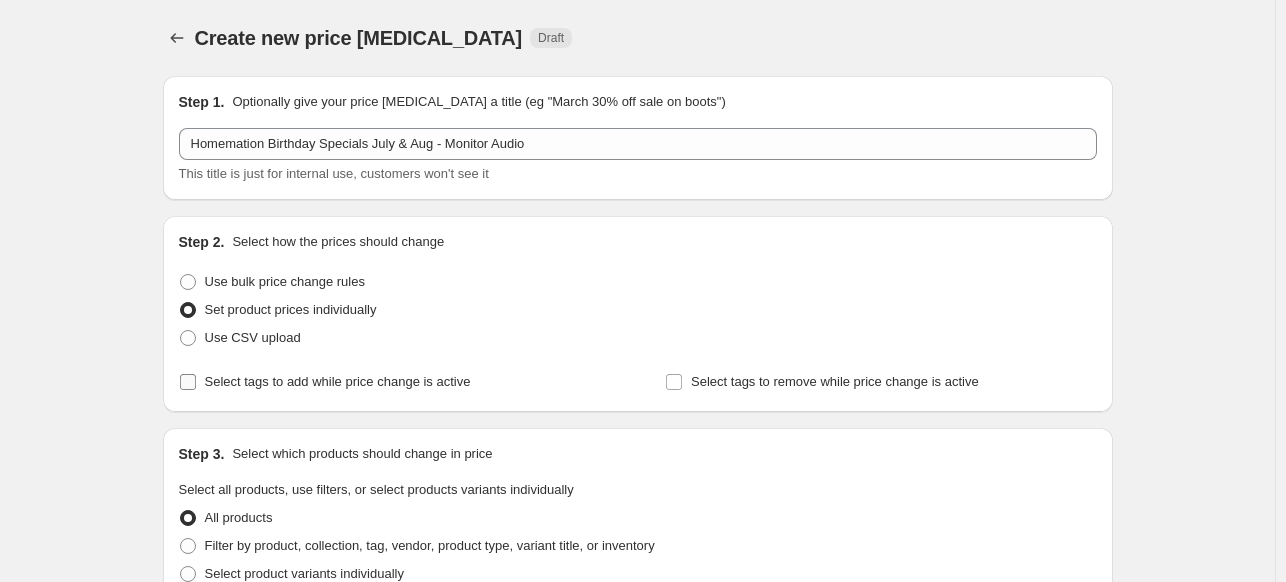 click on "Select tags to add while price change is active" at bounding box center (325, 382) 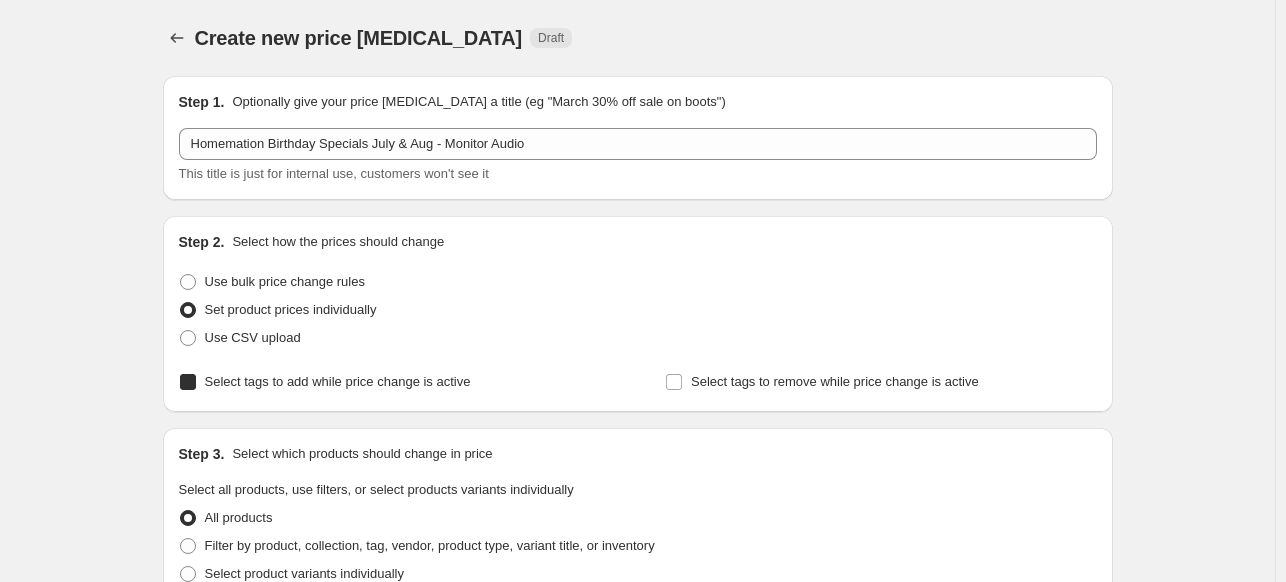 checkbox on "true" 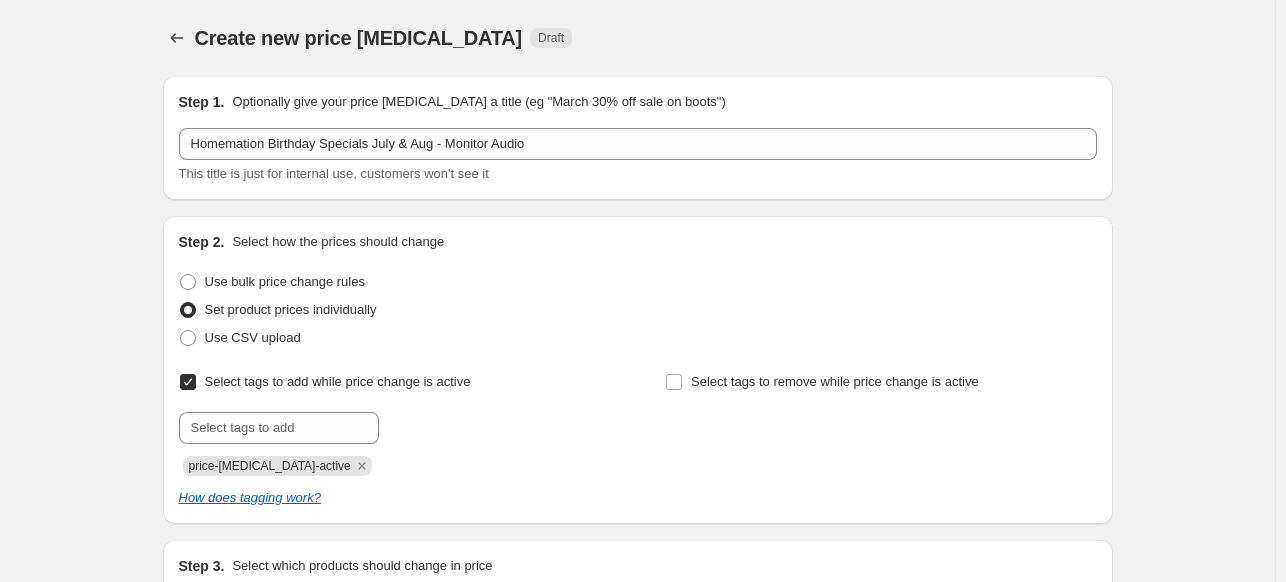 scroll, scrollTop: 200, scrollLeft: 0, axis: vertical 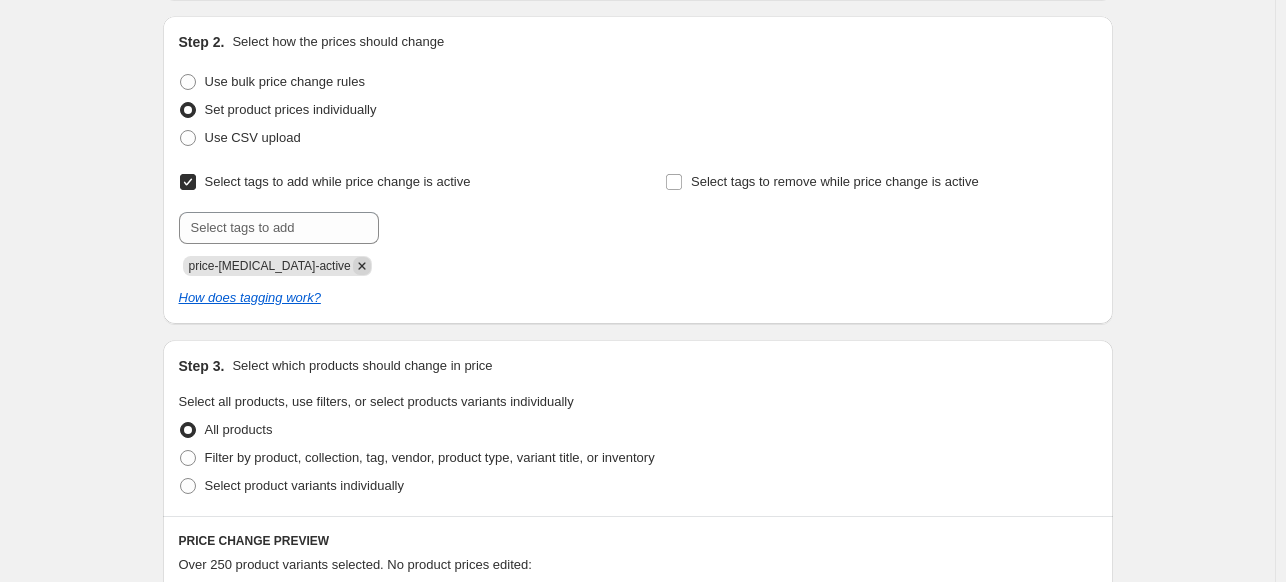 click 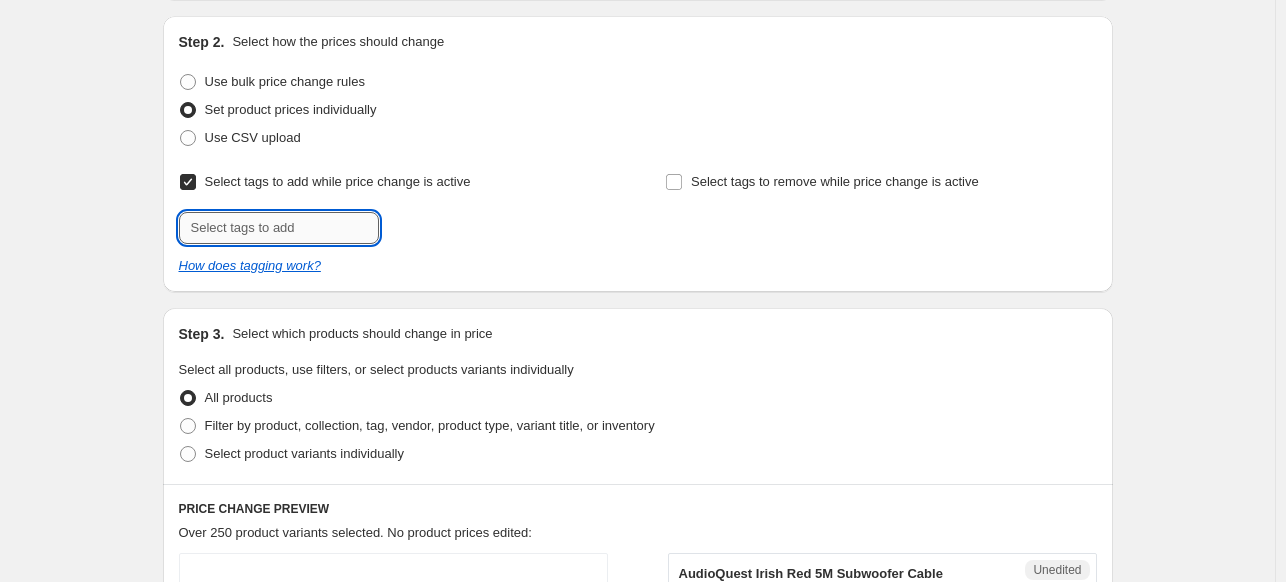 click at bounding box center (279, 228) 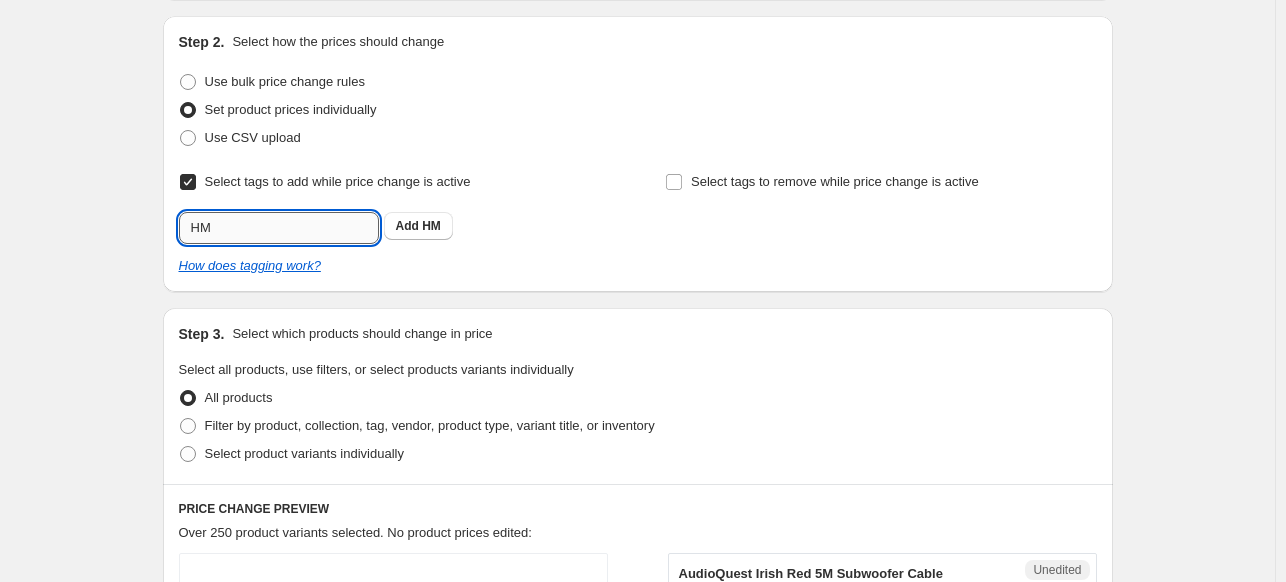 type on "HM SP" 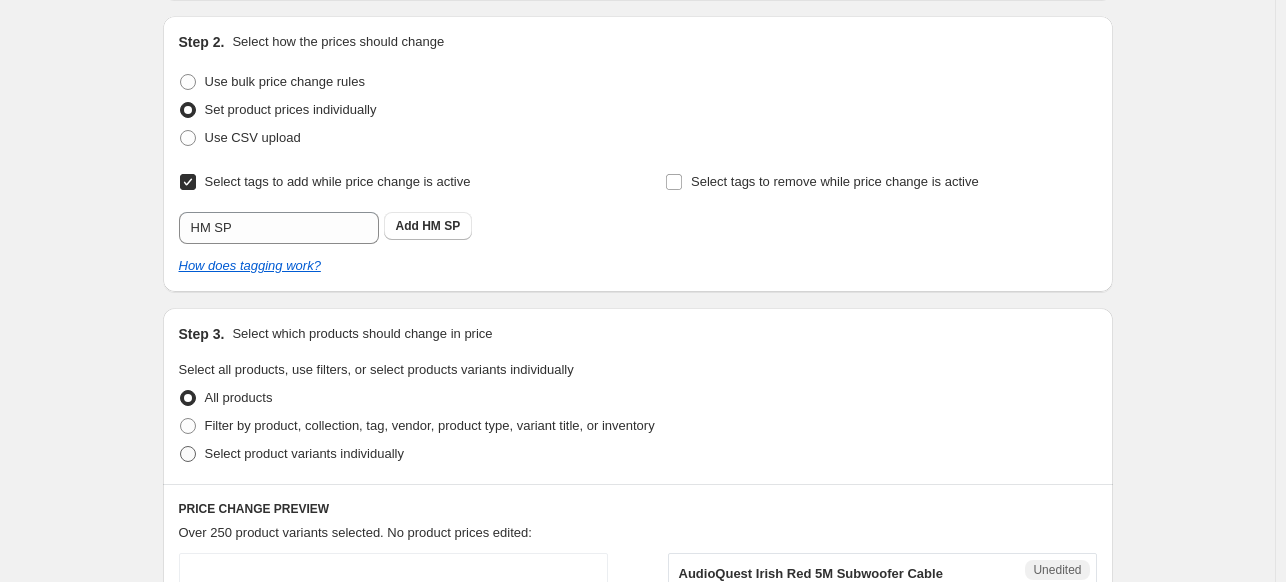 click on "Select product variants individually" at bounding box center (304, 453) 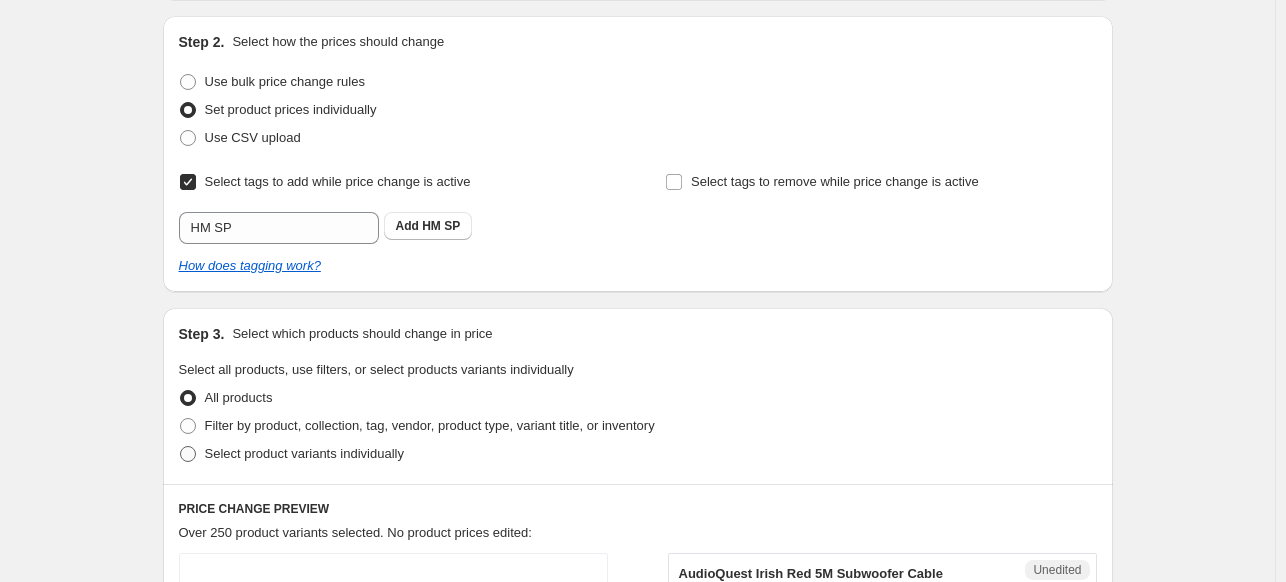 radio on "true" 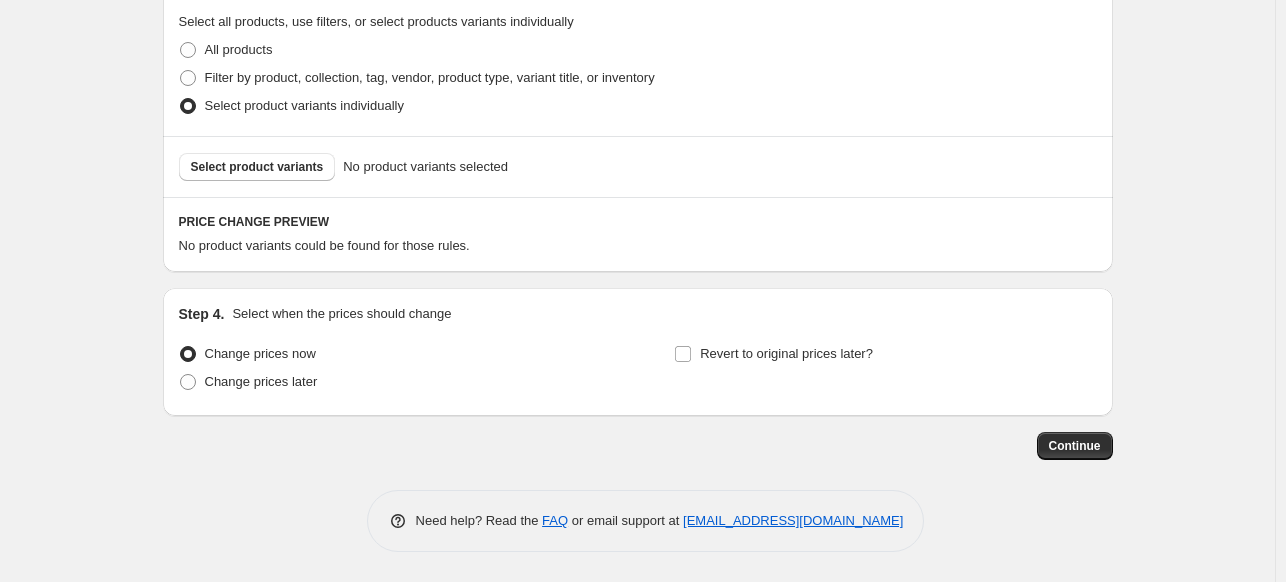 scroll, scrollTop: 547, scrollLeft: 0, axis: vertical 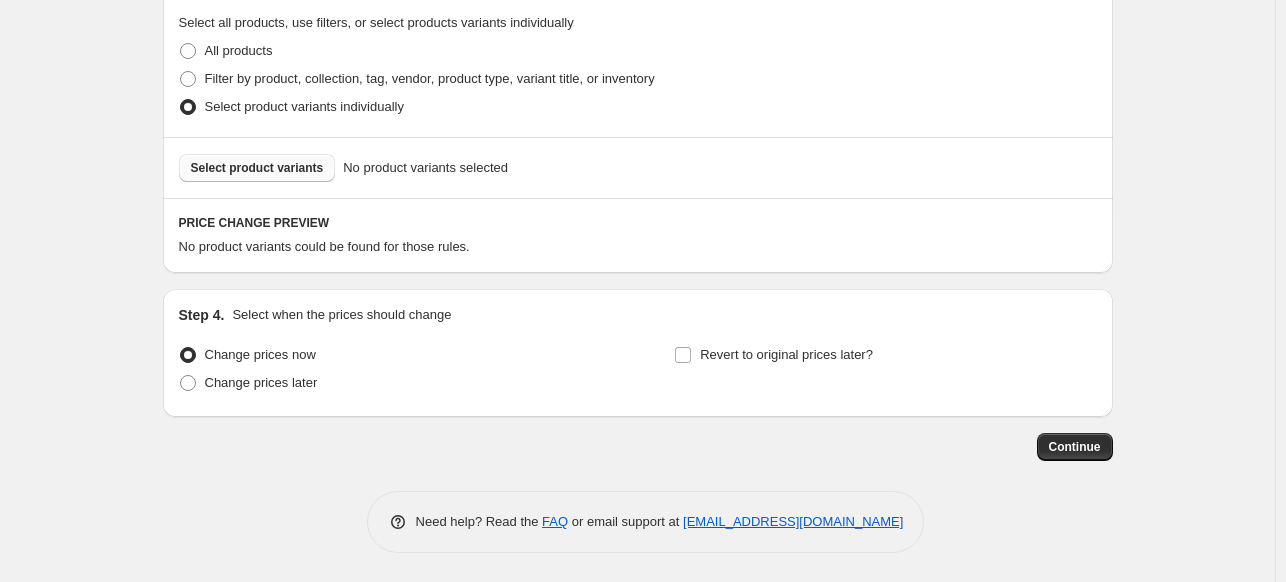 click on "Select product variants" at bounding box center (257, 168) 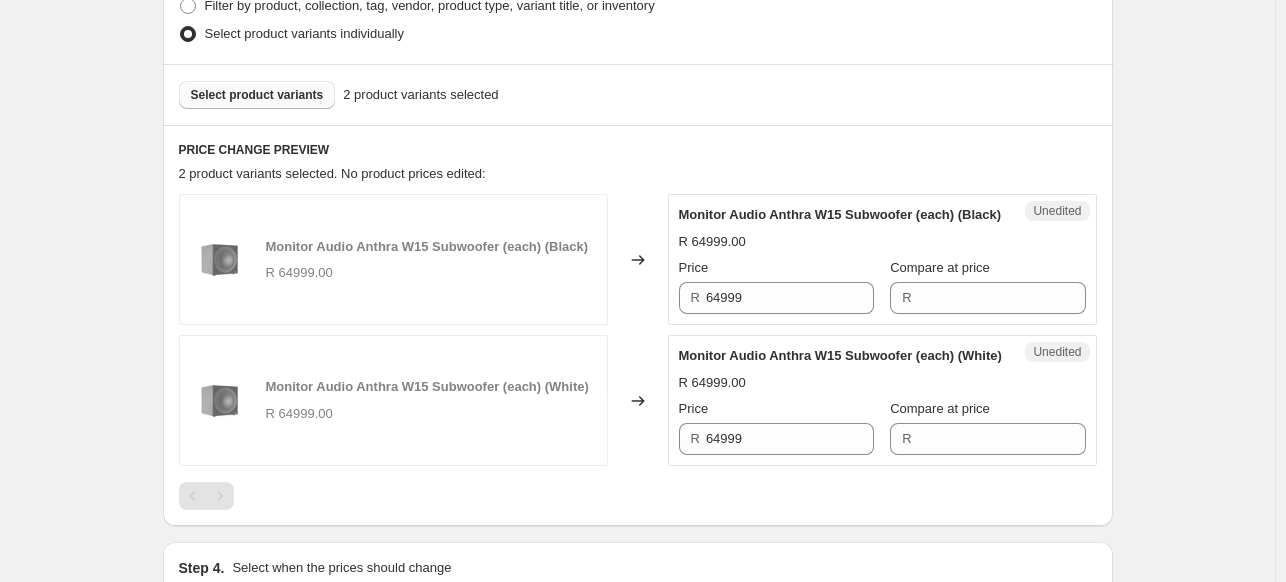 scroll, scrollTop: 747, scrollLeft: 0, axis: vertical 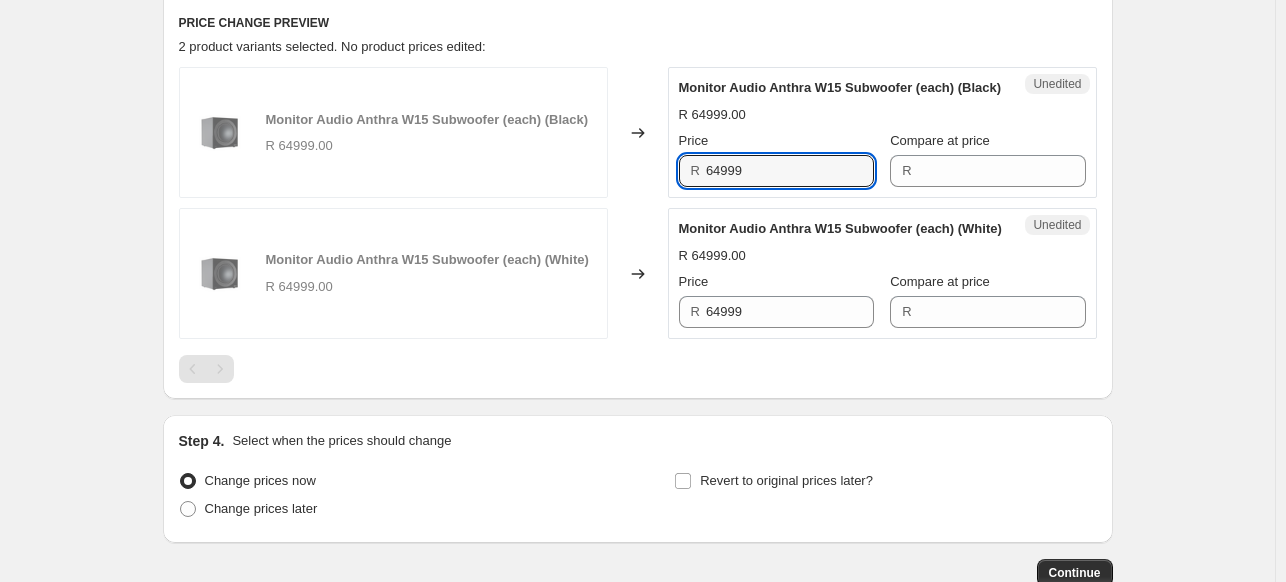 drag, startPoint x: 787, startPoint y: 183, endPoint x: 628, endPoint y: 168, distance: 159.70598 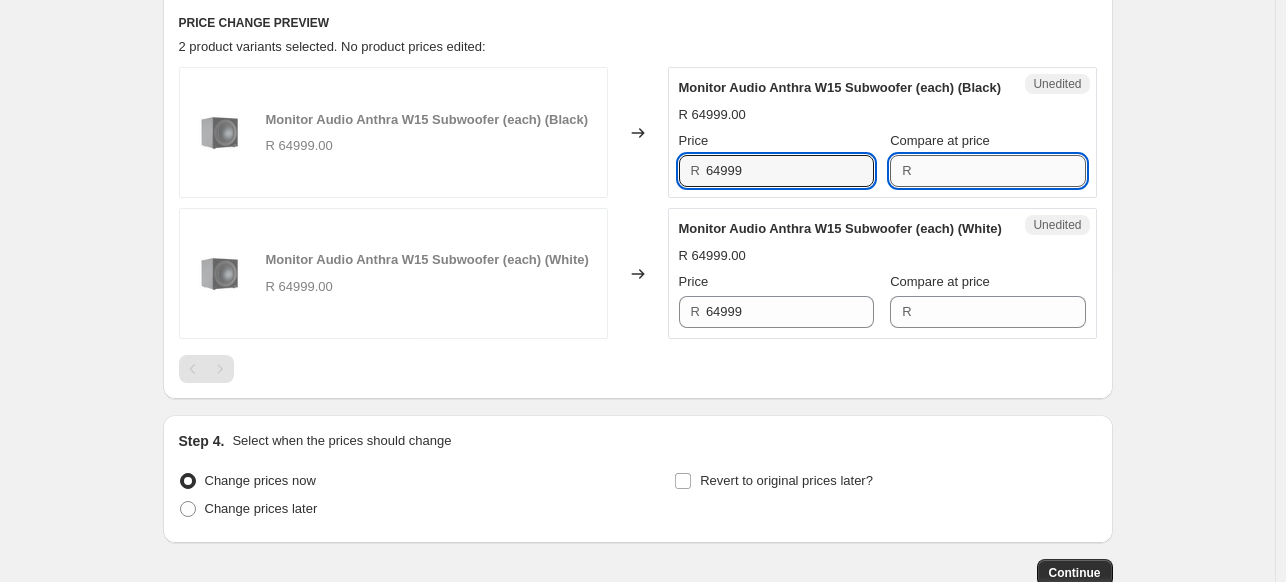 click on "Compare at price" at bounding box center (1002, 171) 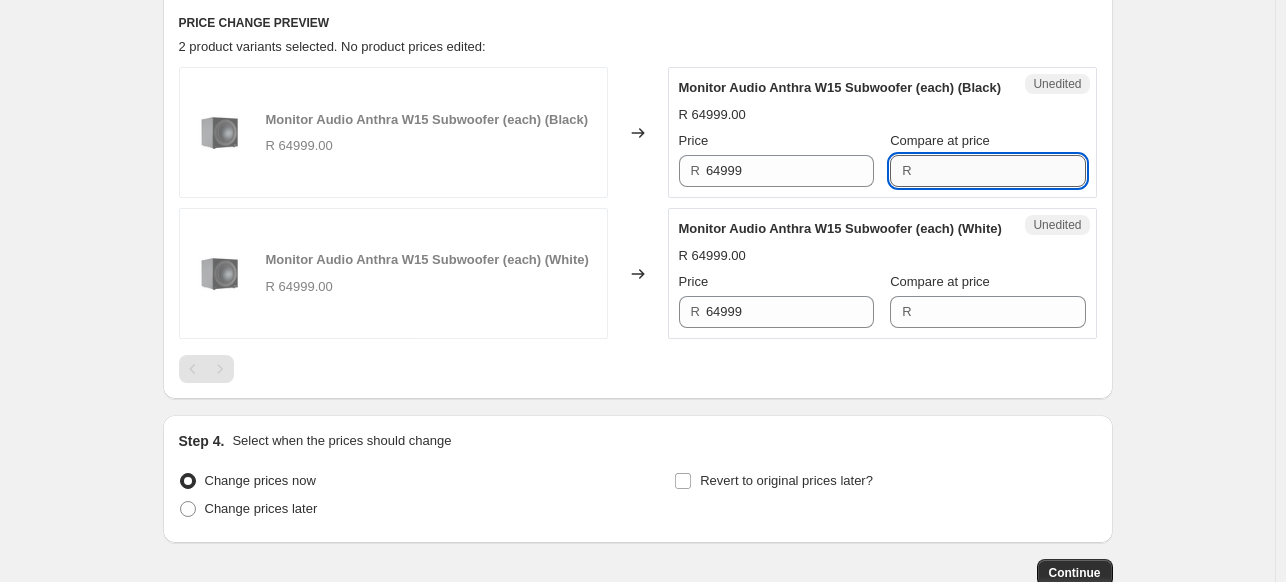 paste on "64999" 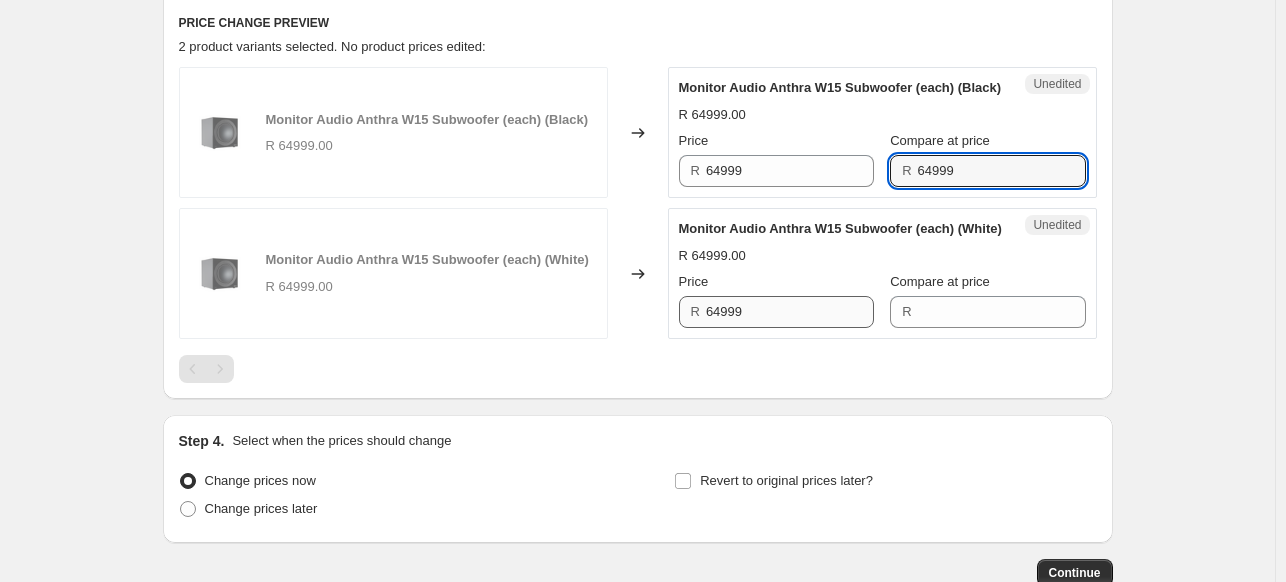 type on "64999" 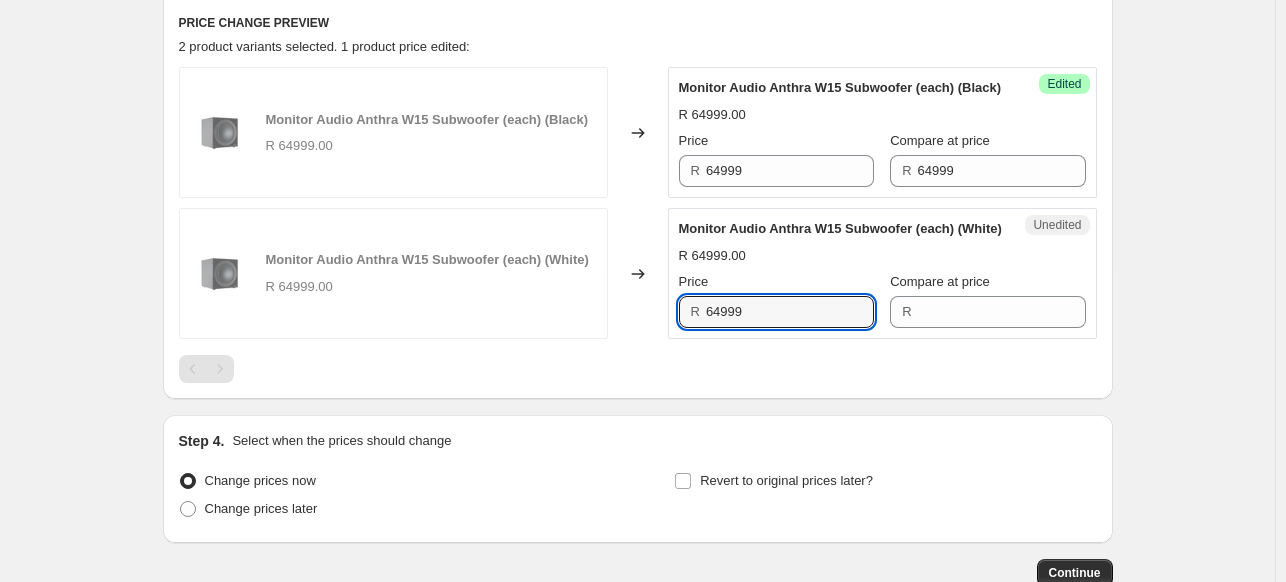 drag, startPoint x: 778, startPoint y: 355, endPoint x: 607, endPoint y: 355, distance: 171 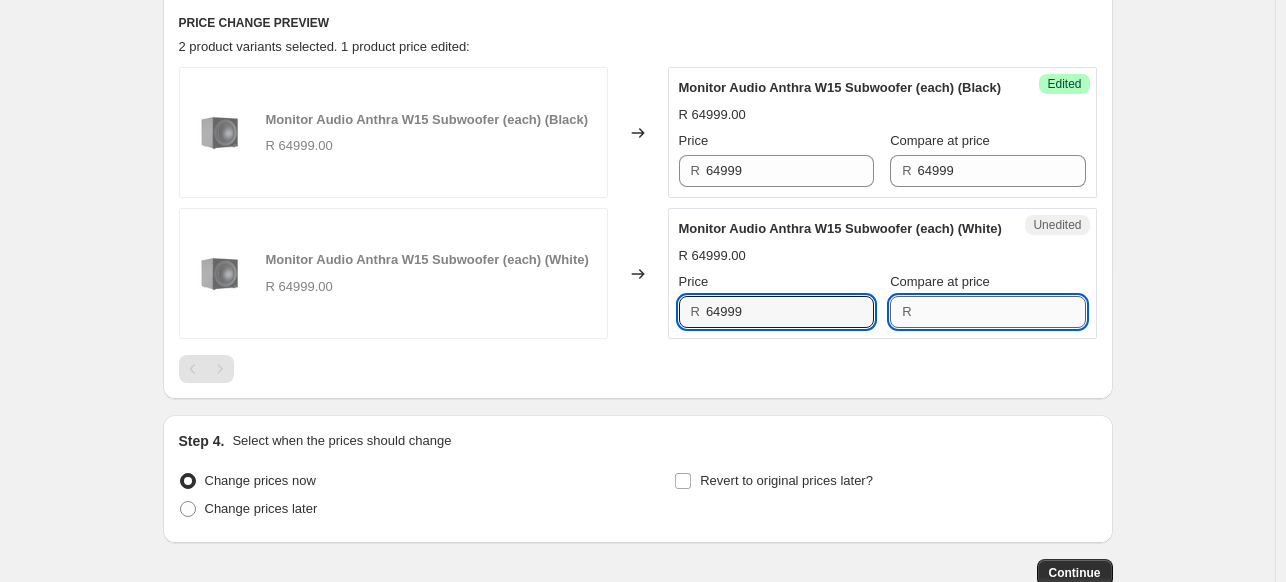 click on "Compare at price" at bounding box center [1002, 312] 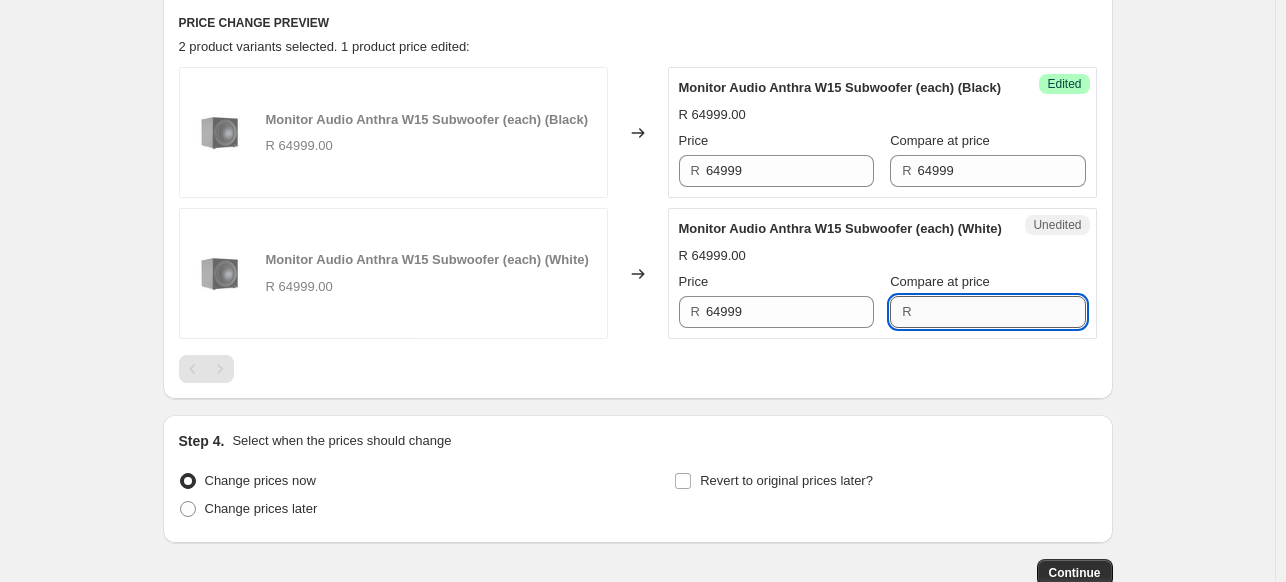 paste on "64999" 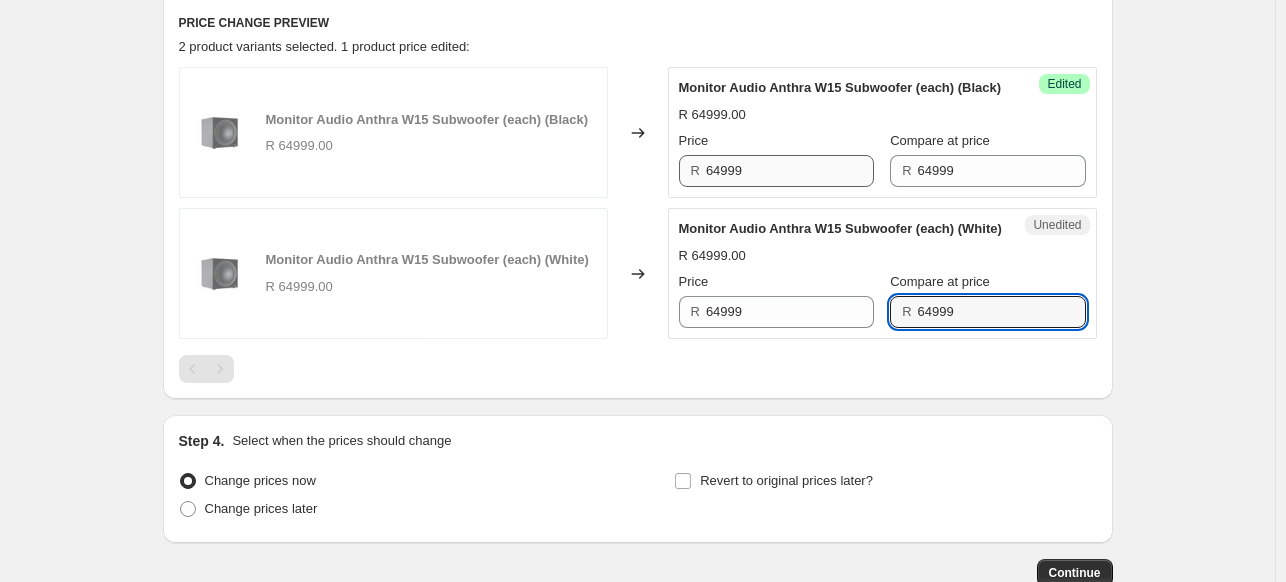 type on "64999" 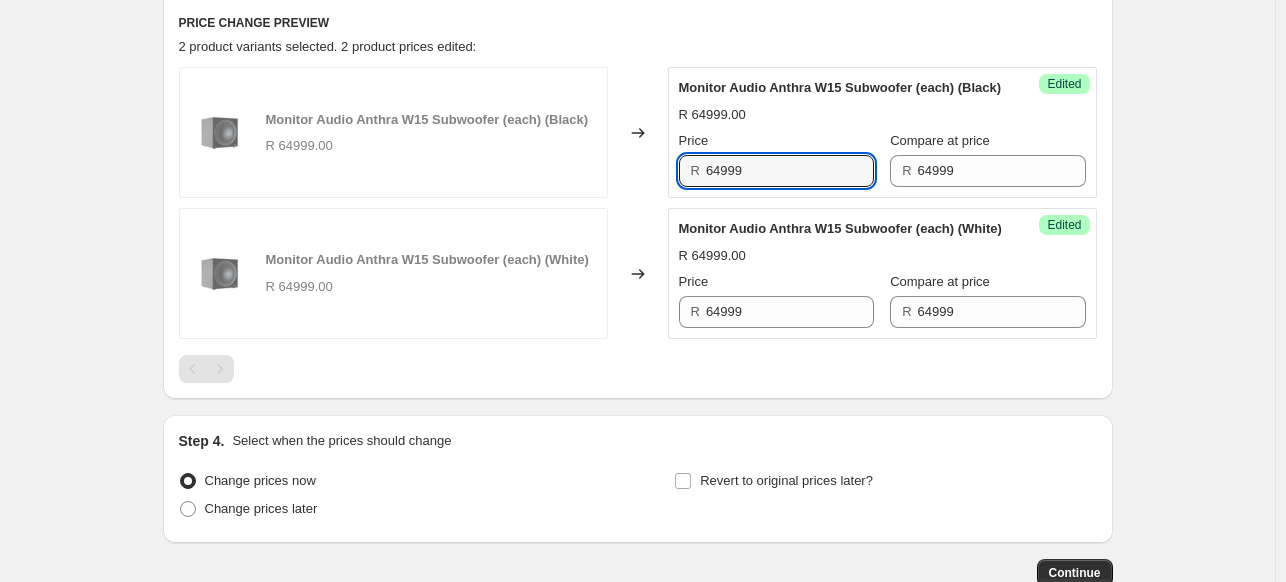drag, startPoint x: 814, startPoint y: 183, endPoint x: 593, endPoint y: 177, distance: 221.08144 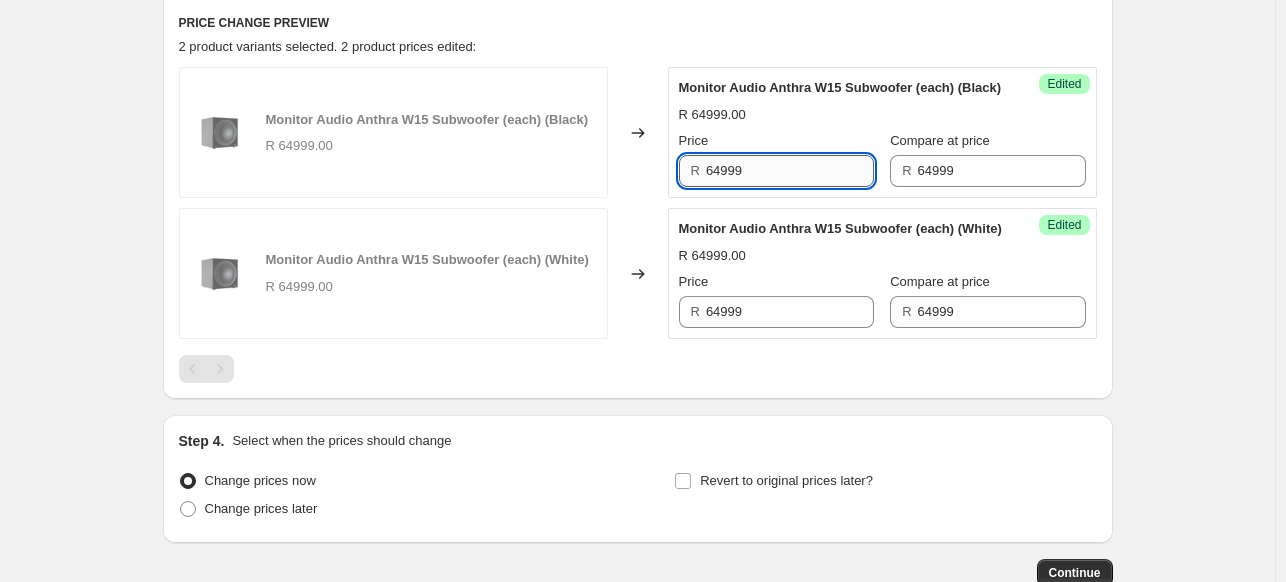 click on "64999" at bounding box center [790, 171] 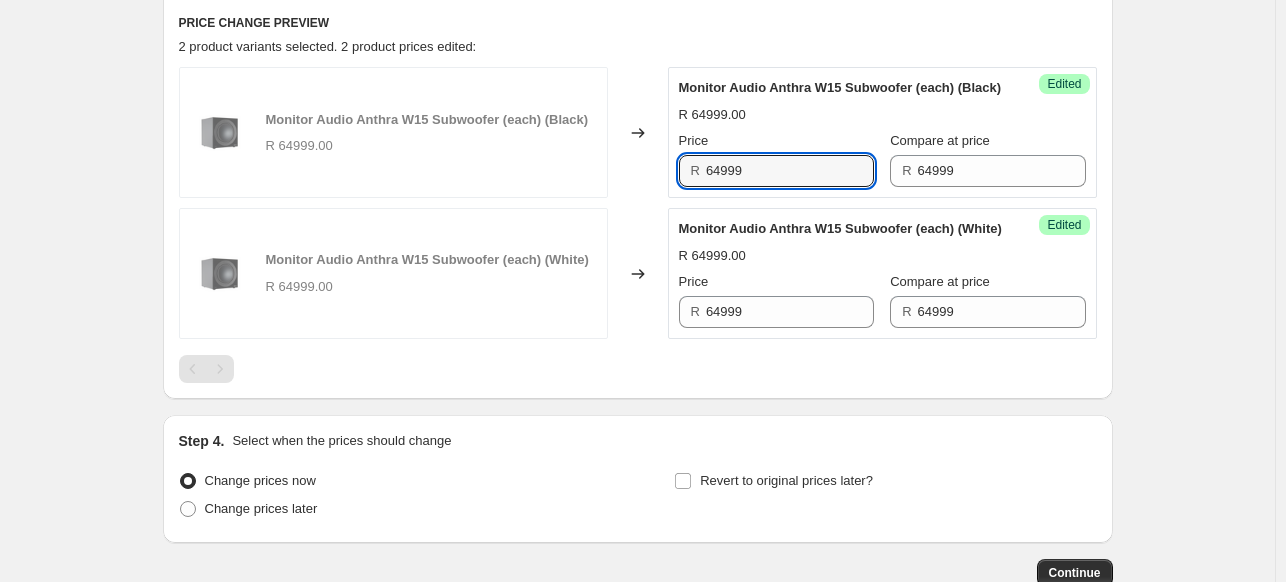 drag, startPoint x: 647, startPoint y: 183, endPoint x: 566, endPoint y: 183, distance: 81 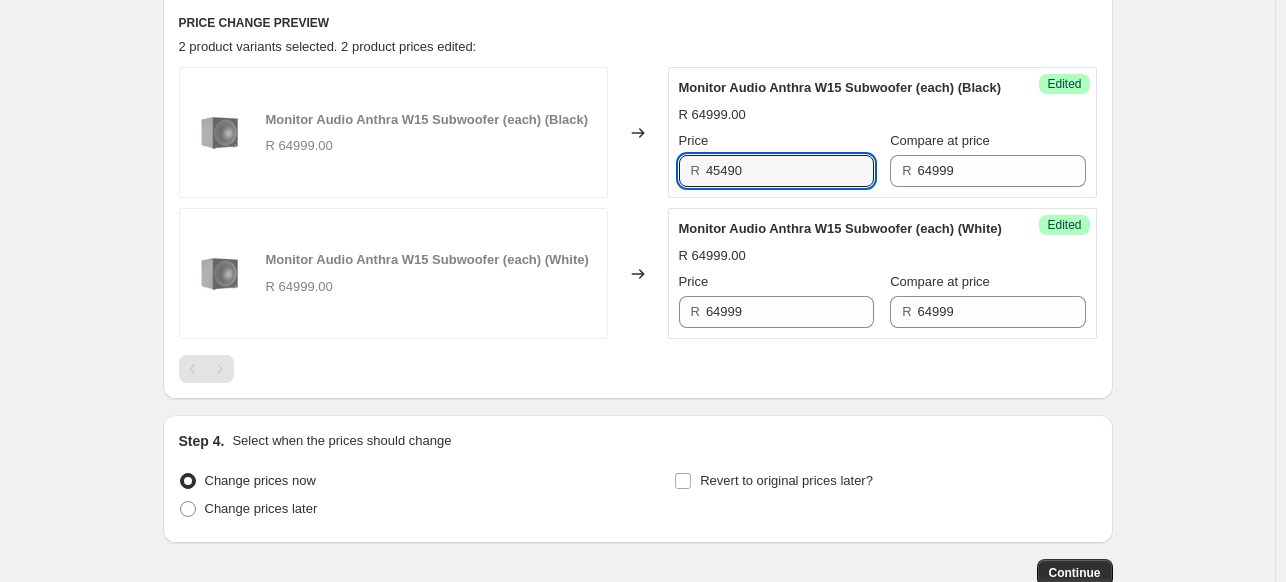 drag, startPoint x: 755, startPoint y: 179, endPoint x: 641, endPoint y: 179, distance: 114 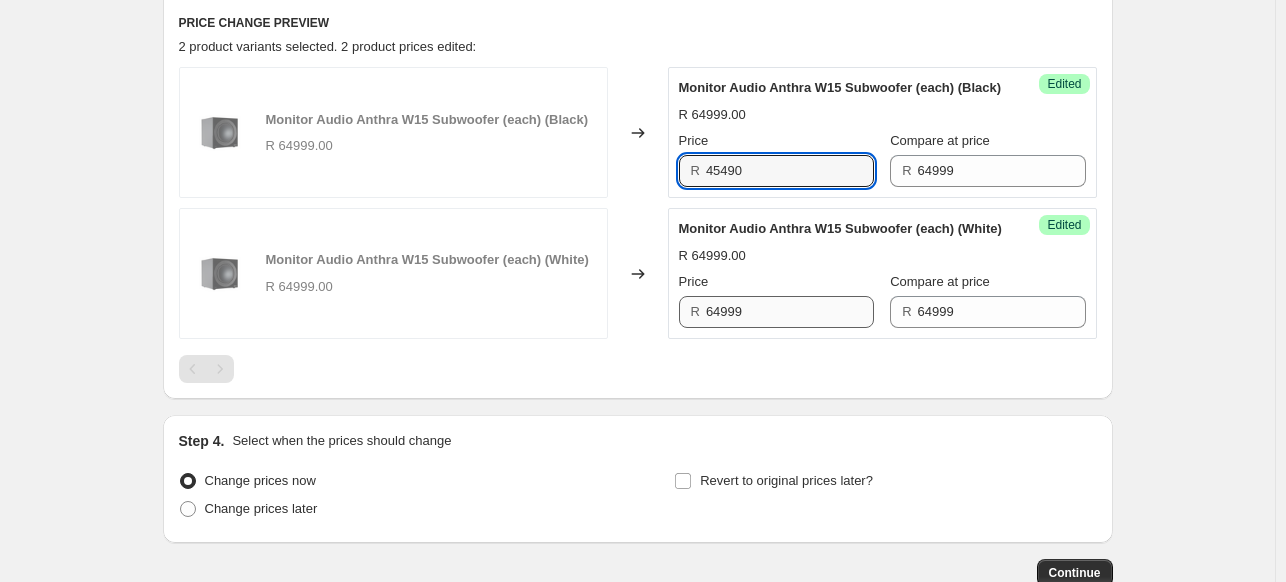 type on "45490" 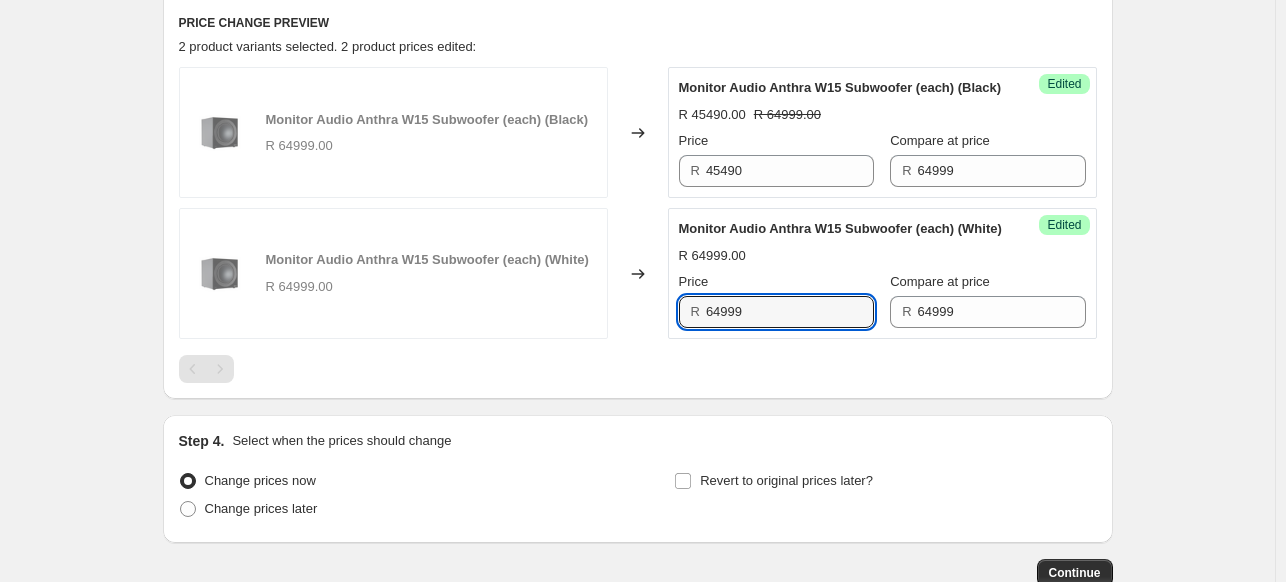 drag, startPoint x: 763, startPoint y: 355, endPoint x: 633, endPoint y: 358, distance: 130.0346 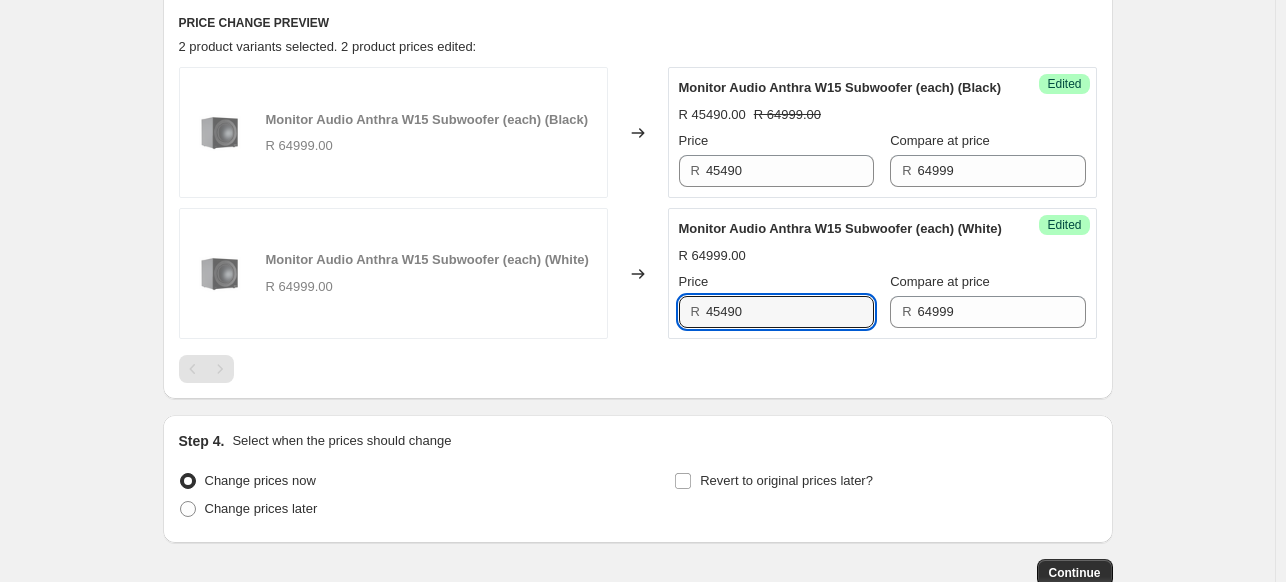 type on "45490" 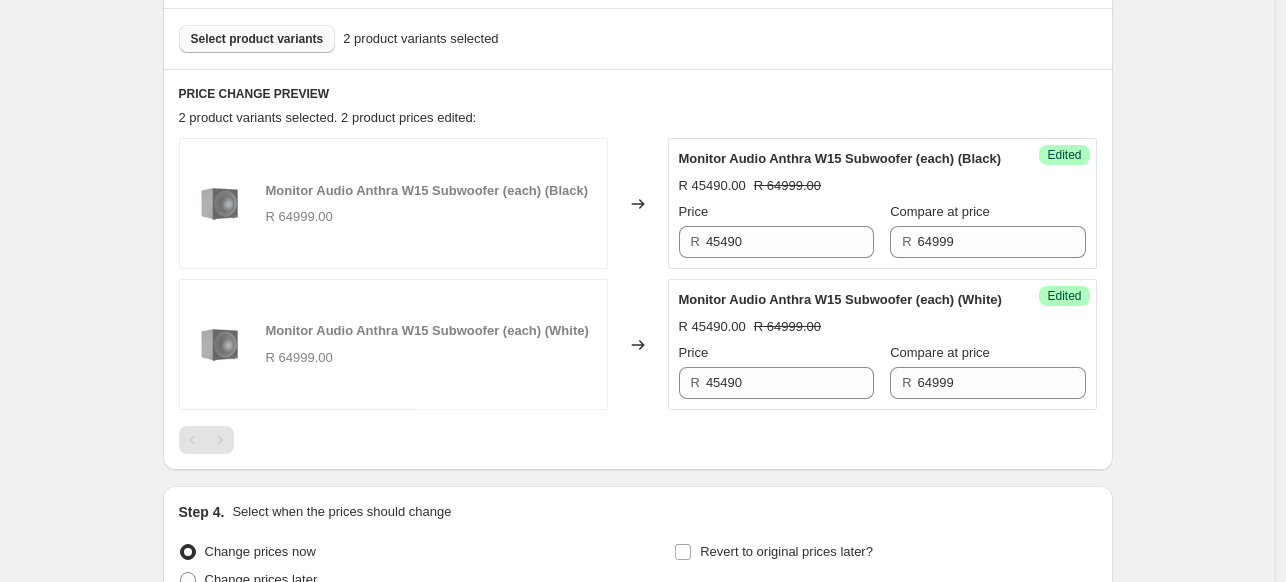 scroll, scrollTop: 447, scrollLeft: 0, axis: vertical 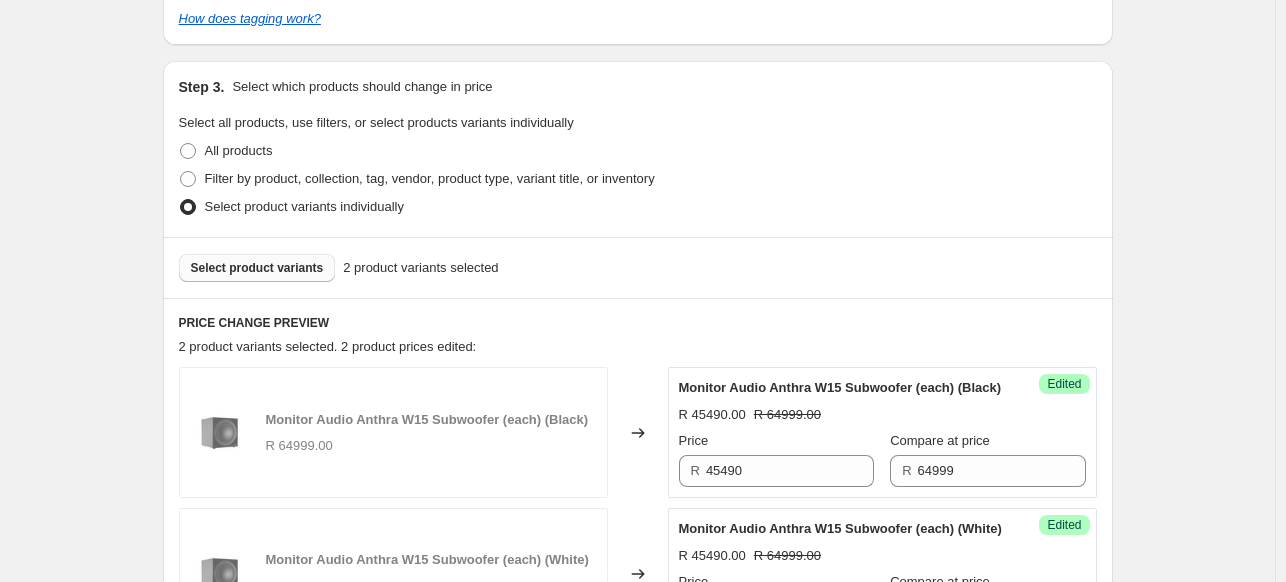 click on "Select product variants" at bounding box center [257, 268] 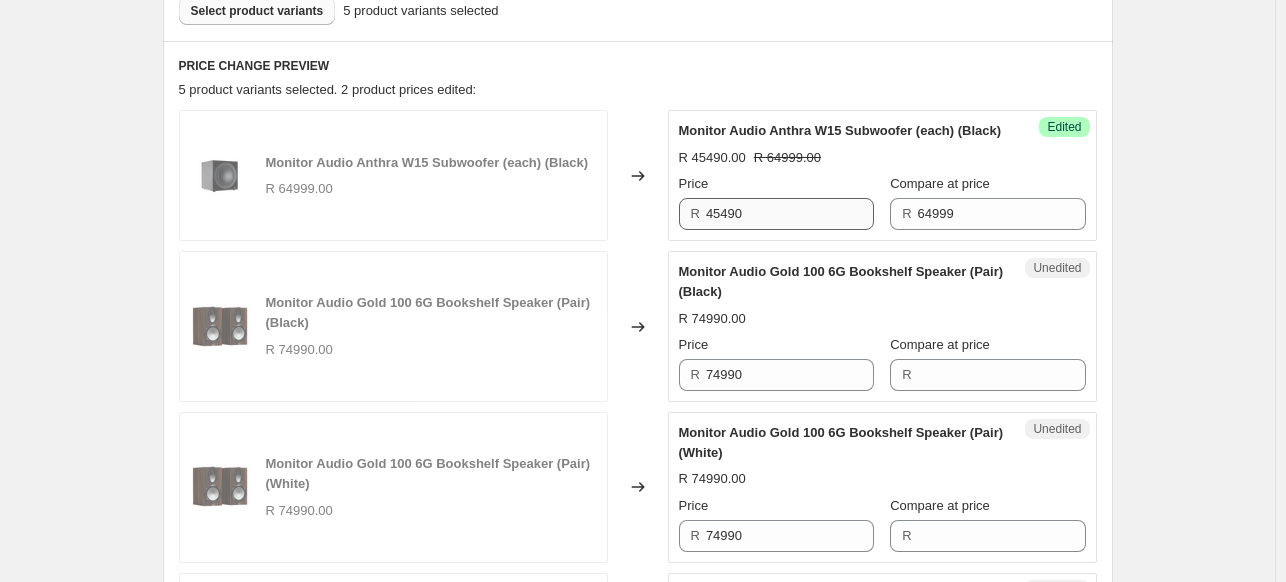 scroll, scrollTop: 747, scrollLeft: 0, axis: vertical 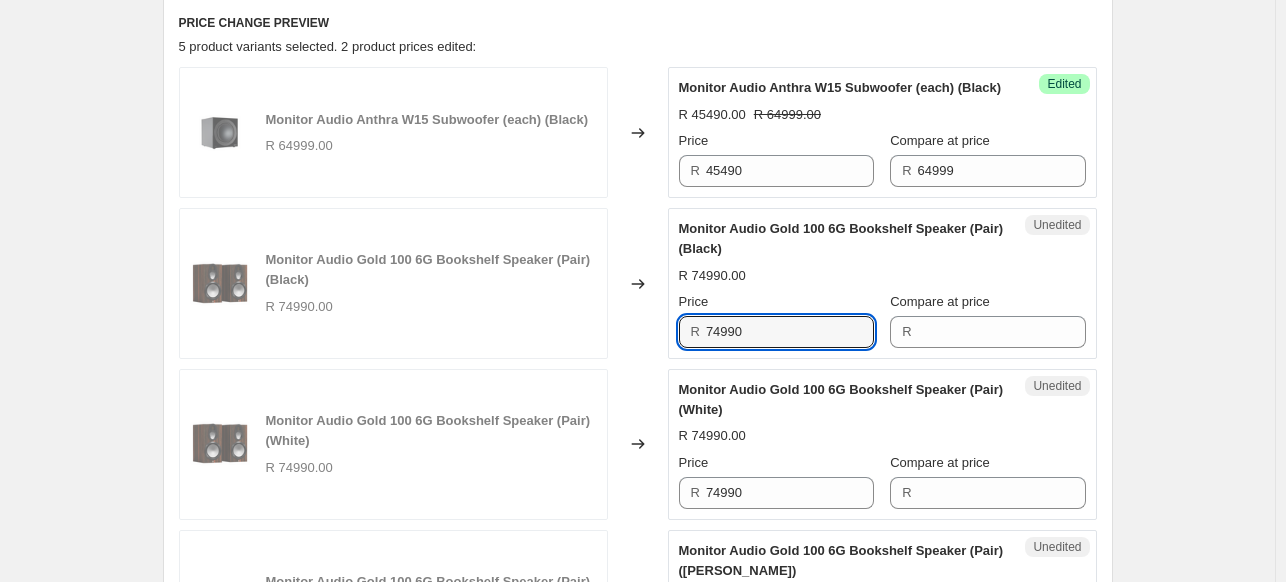 drag, startPoint x: 760, startPoint y: 351, endPoint x: 636, endPoint y: 347, distance: 124.0645 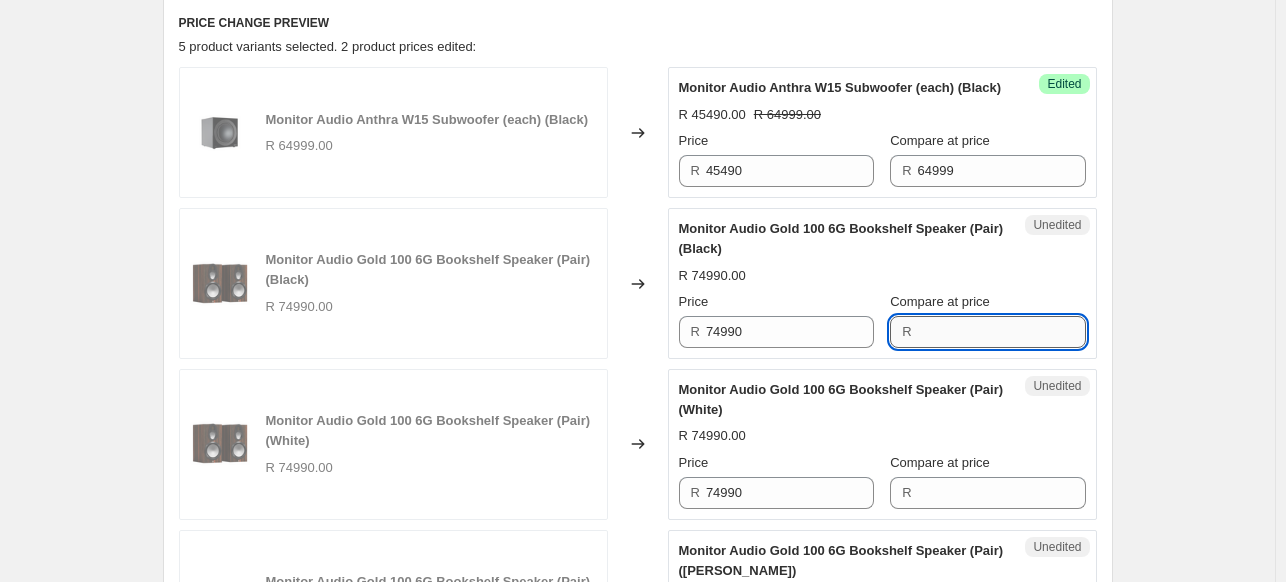click on "Compare at price" at bounding box center (1002, 332) 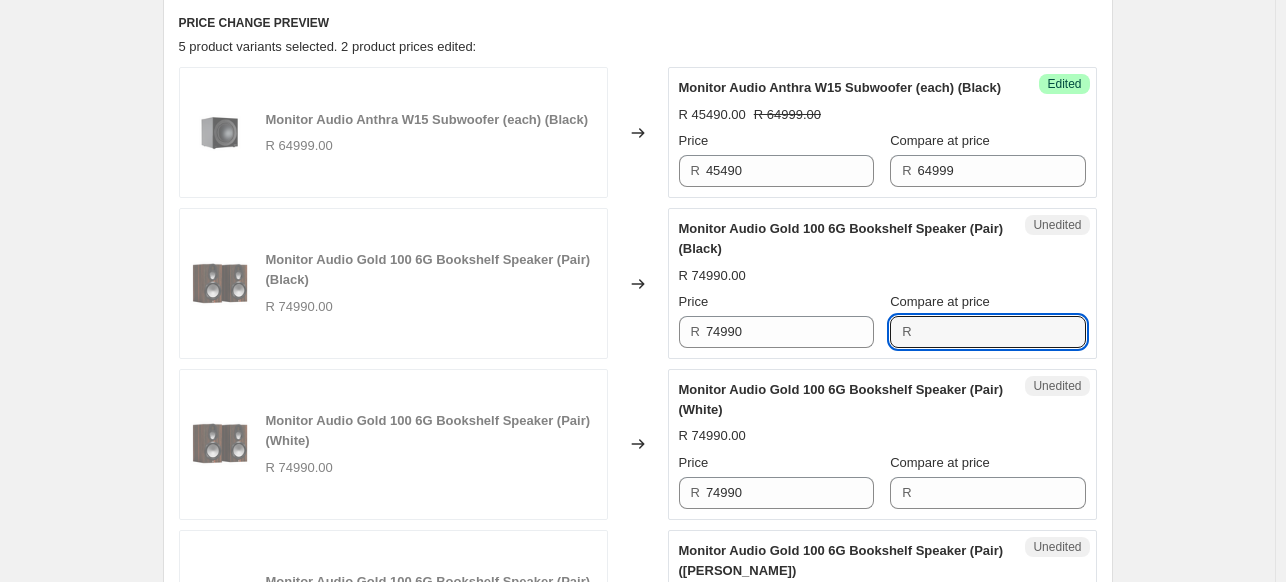 paste on "74990" 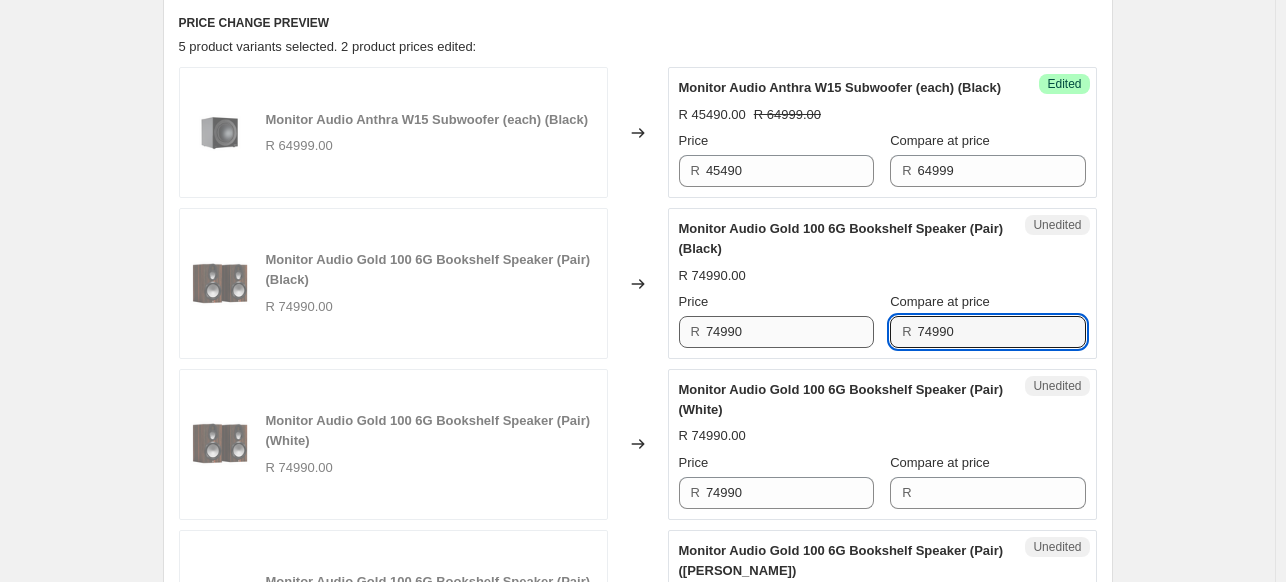 type on "74990" 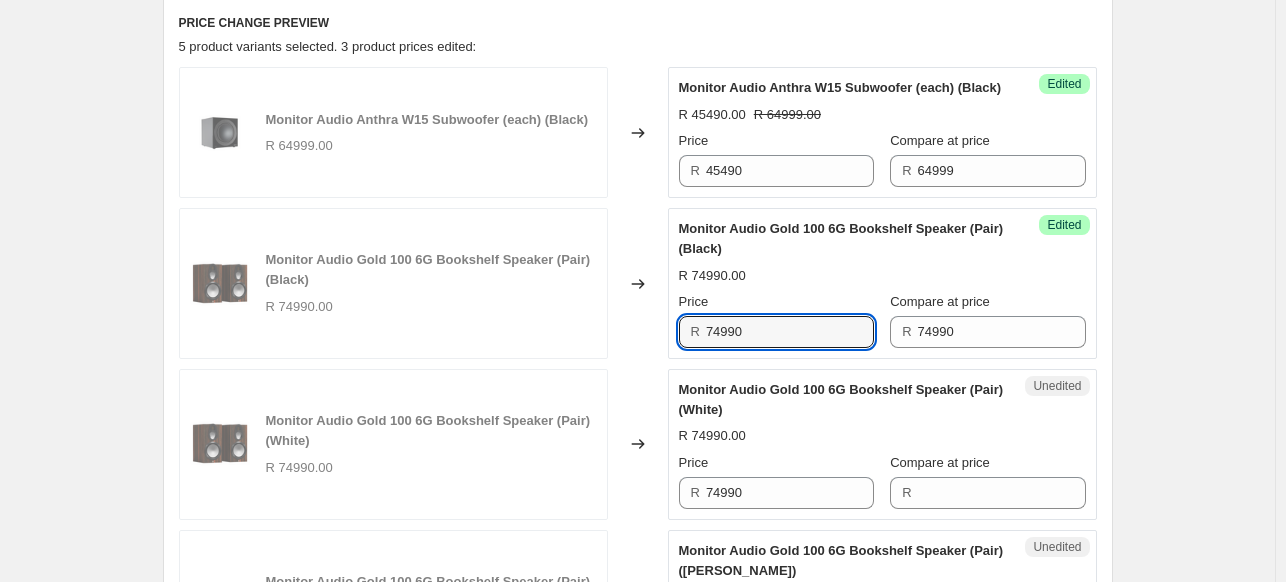 drag, startPoint x: 764, startPoint y: 341, endPoint x: 594, endPoint y: 343, distance: 170.01176 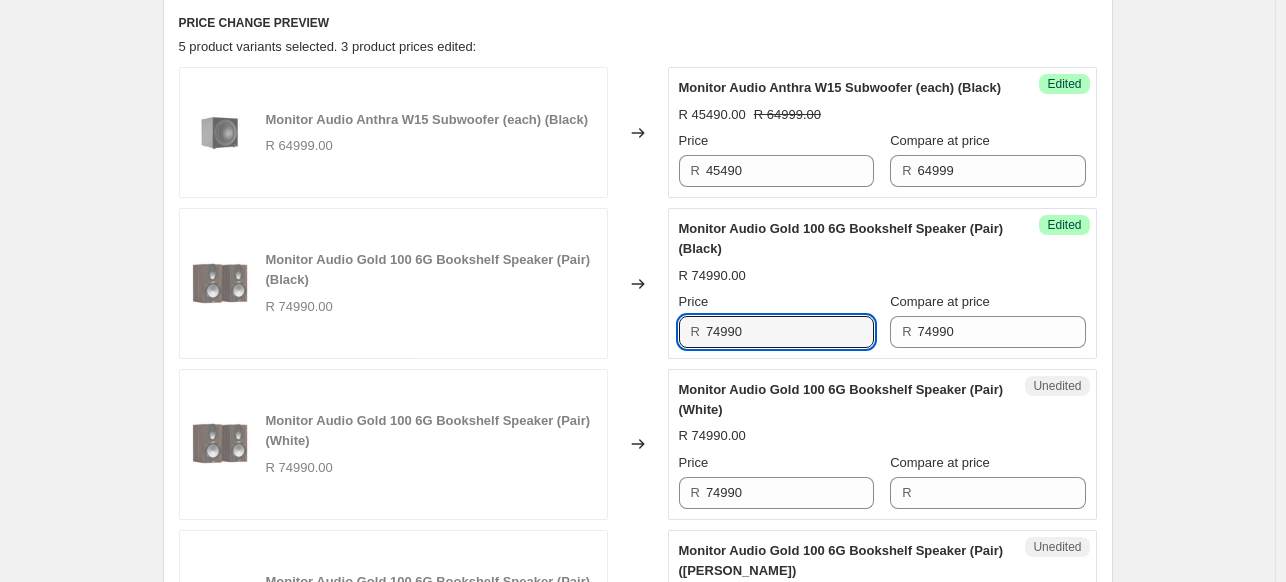 click on "Monitor Audio Gold 100 6G Bookshelf Speaker (Pair) (Black) R 74990.00 Changed to Success Edited Monitor Audio Gold 100 6G Bookshelf Speaker (Pair) (Black) R 74990.00 Price R 74990 Compare at price R 74990" at bounding box center [638, 283] 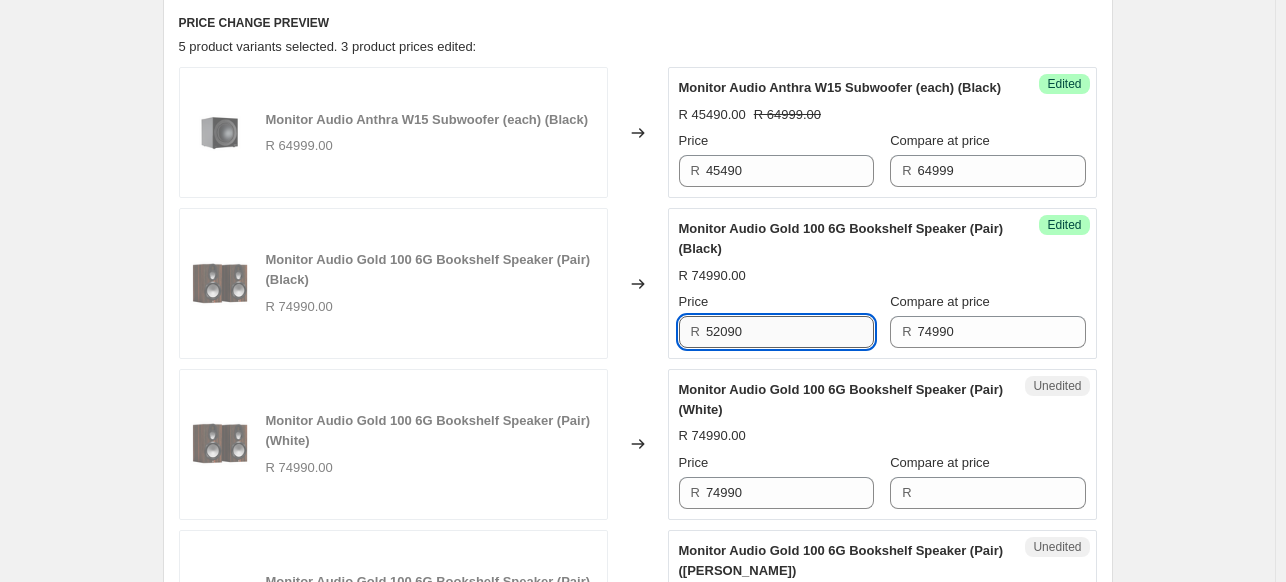 drag, startPoint x: 796, startPoint y: 343, endPoint x: 728, endPoint y: 337, distance: 68.26419 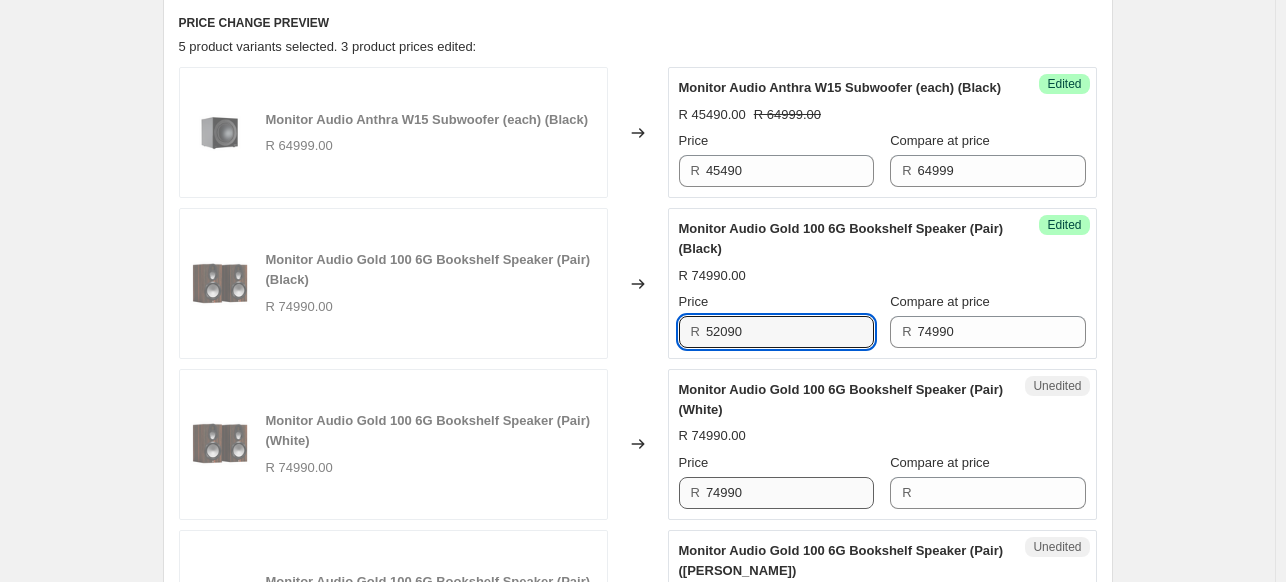 type on "52090" 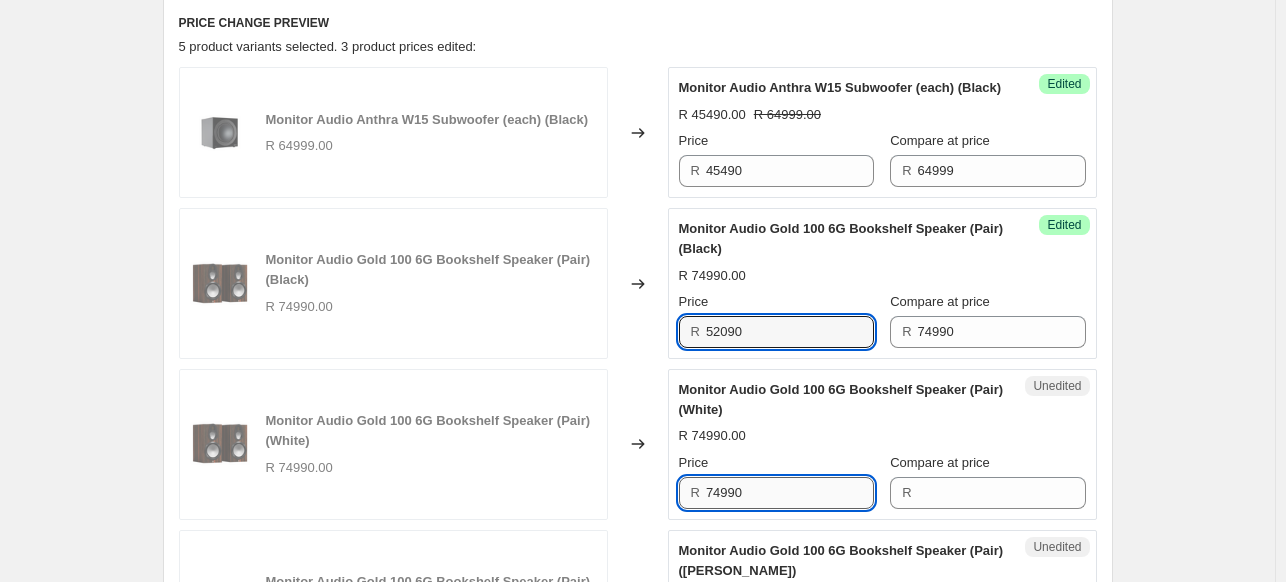 click on "74990" at bounding box center [790, 493] 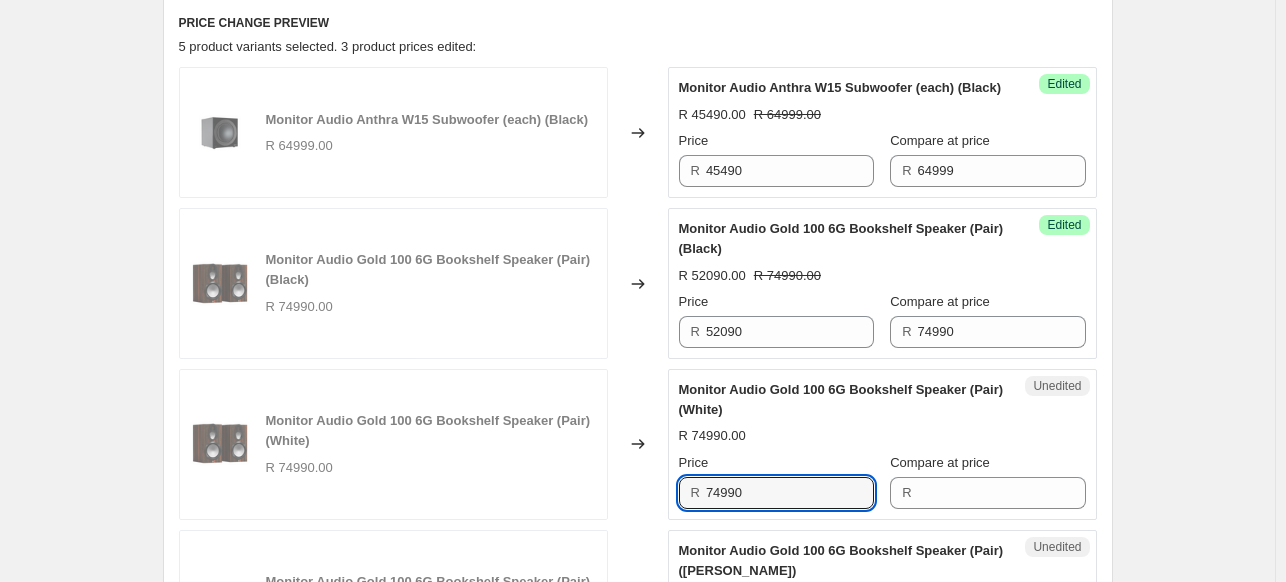 drag, startPoint x: 783, startPoint y: 503, endPoint x: 591, endPoint y: 506, distance: 192.02344 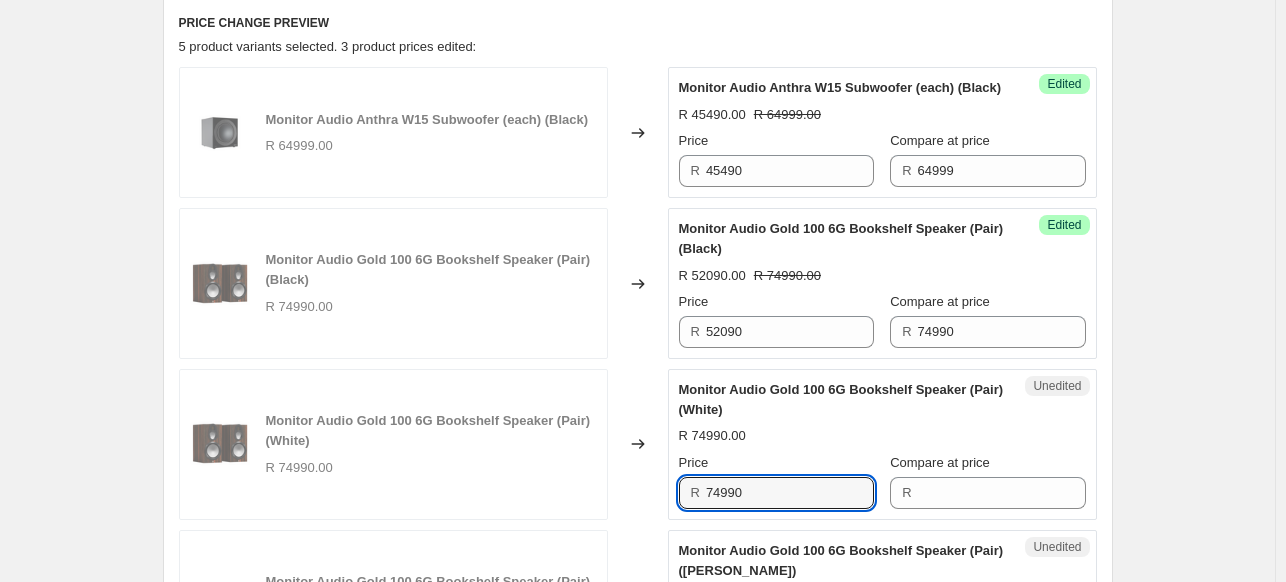 click on "Monitor Audio Gold 100 6G Bookshelf Speaker (Pair) (White) R 74990.00 Changed to Unedited Monitor Audio Gold 100 6G Bookshelf Speaker (Pair) (White) R 74990.00 Price R 74990 Compare at price R" at bounding box center (638, 444) 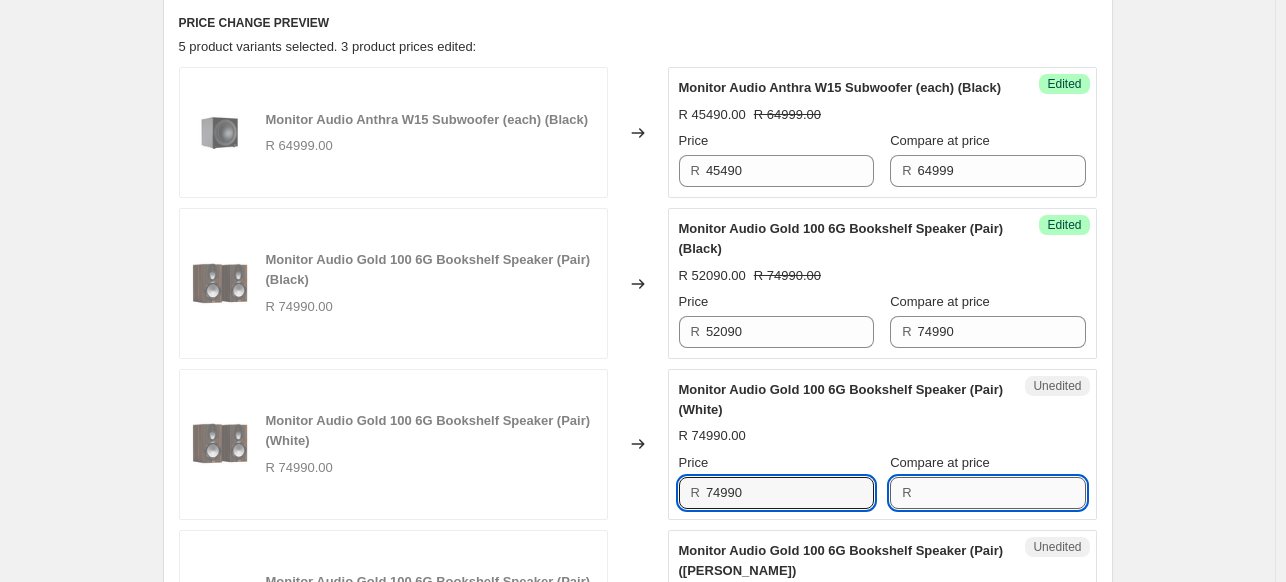click on "Compare at price" at bounding box center (1002, 493) 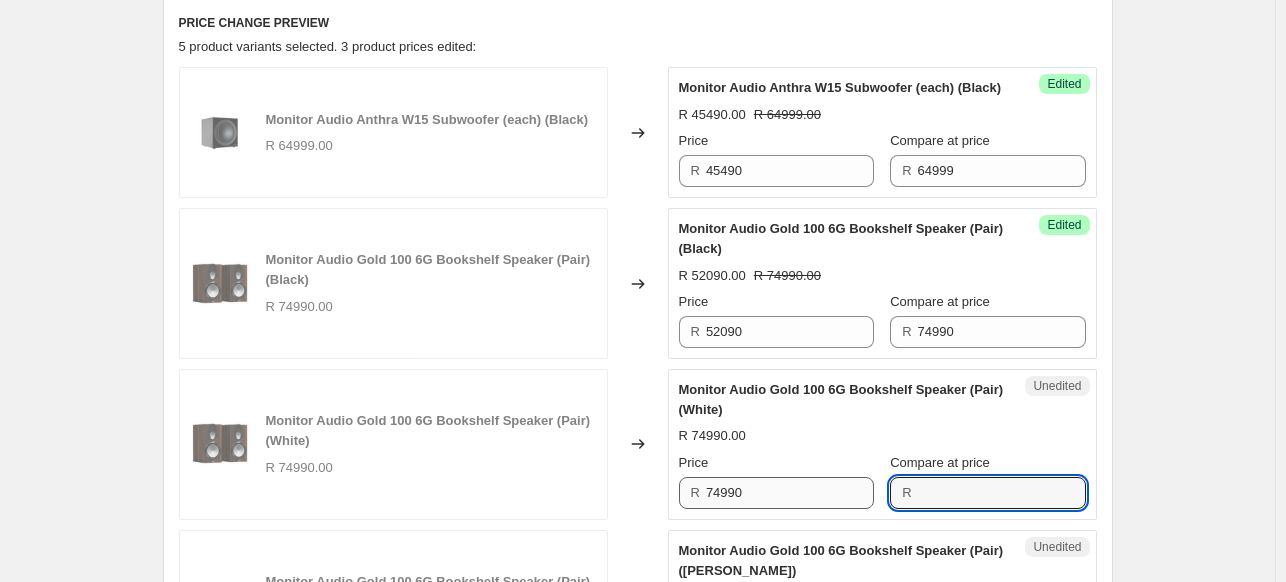 paste on "74990" 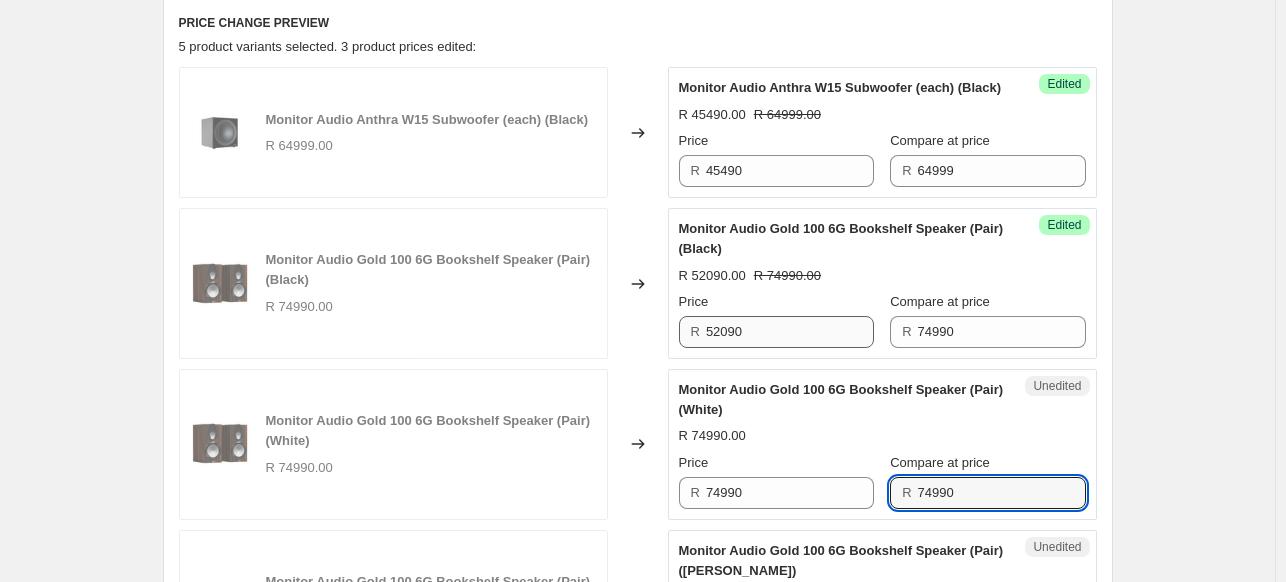 type on "74990" 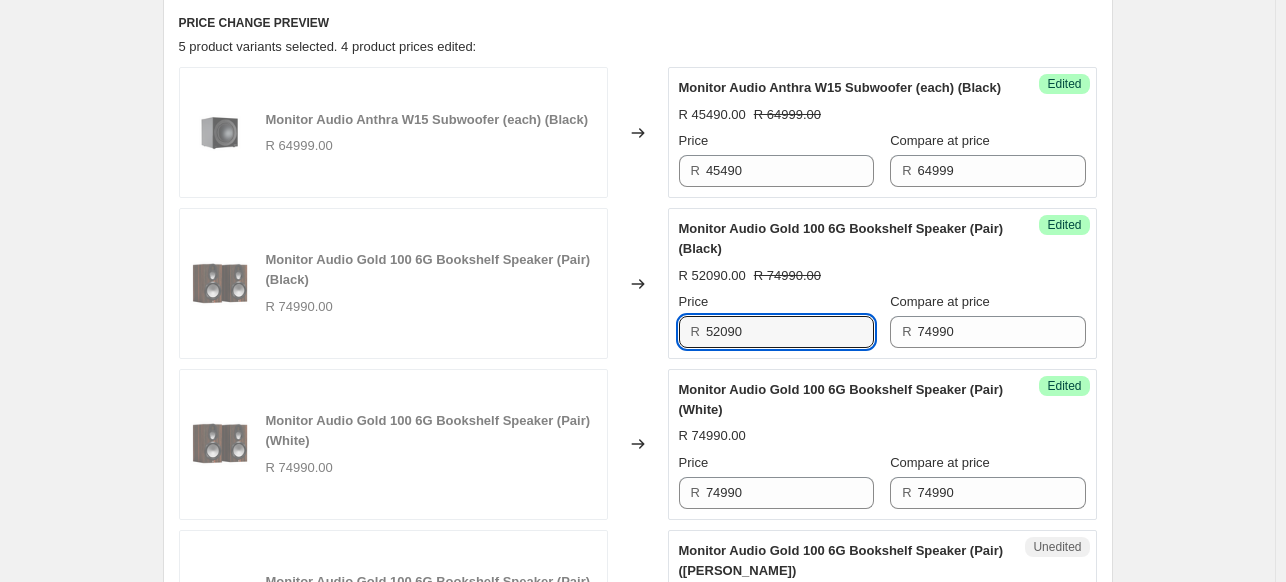 drag, startPoint x: 660, startPoint y: 346, endPoint x: 624, endPoint y: 341, distance: 36.345562 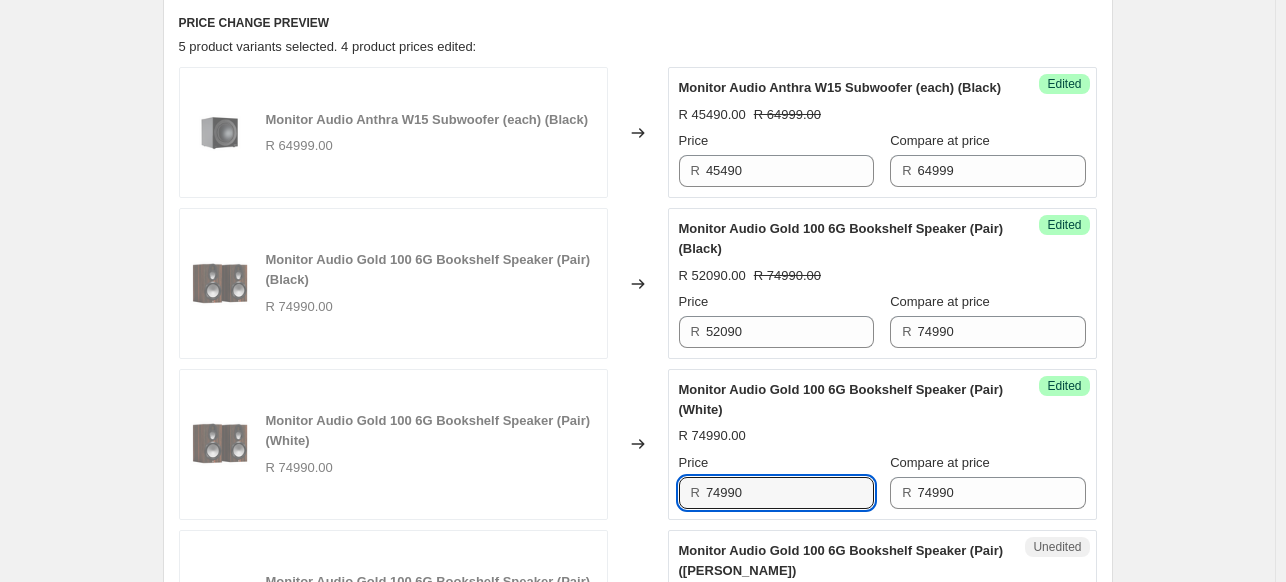 drag, startPoint x: 772, startPoint y: 511, endPoint x: 662, endPoint y: 504, distance: 110.2225 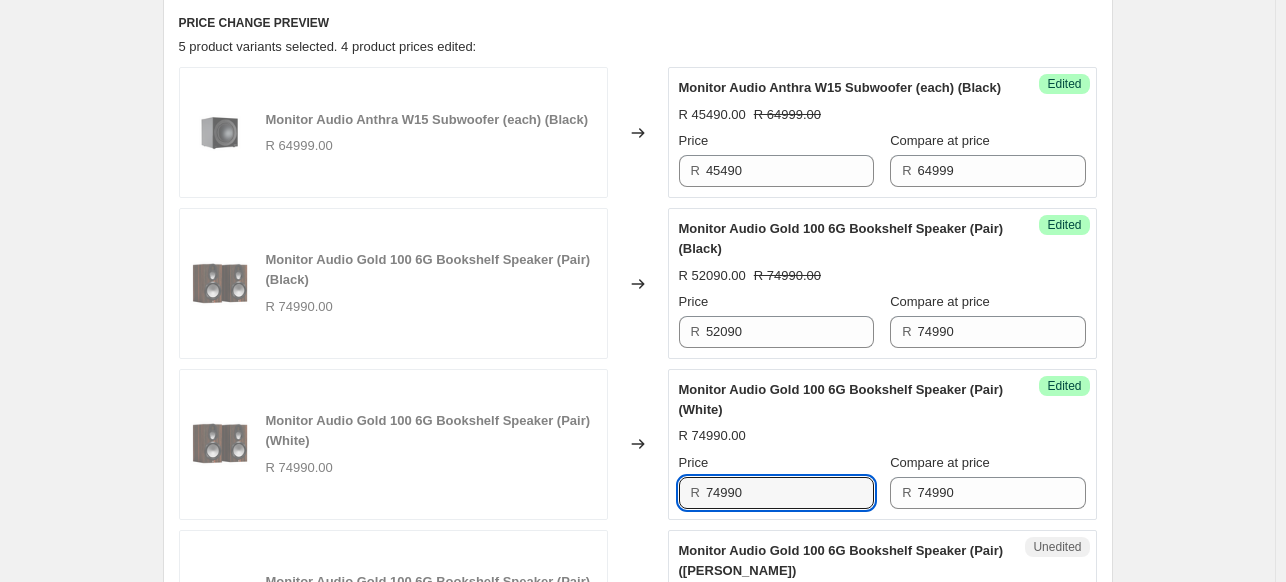 click on "Monitor Audio Gold 100 6G Bookshelf Speaker (Pair) (White) R 74990.00 Changed to Success Edited Monitor Audio Gold 100 6G Bookshelf Speaker (Pair) (White) R 74990.00 Price R 74990 Compare at price R 74990" at bounding box center (638, 444) 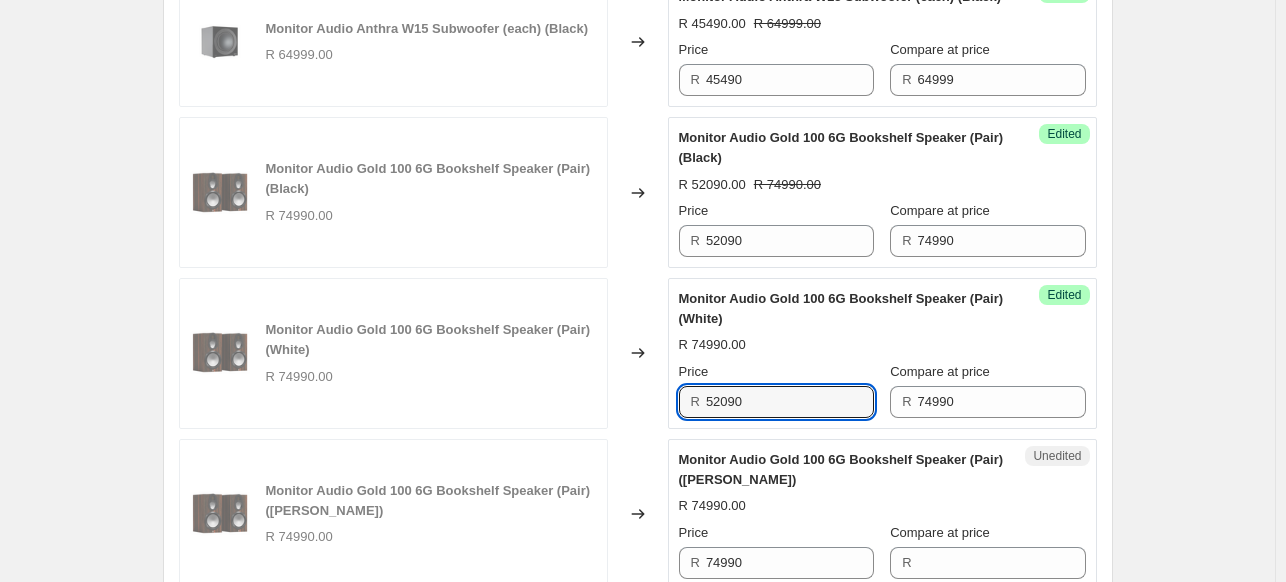 scroll, scrollTop: 947, scrollLeft: 0, axis: vertical 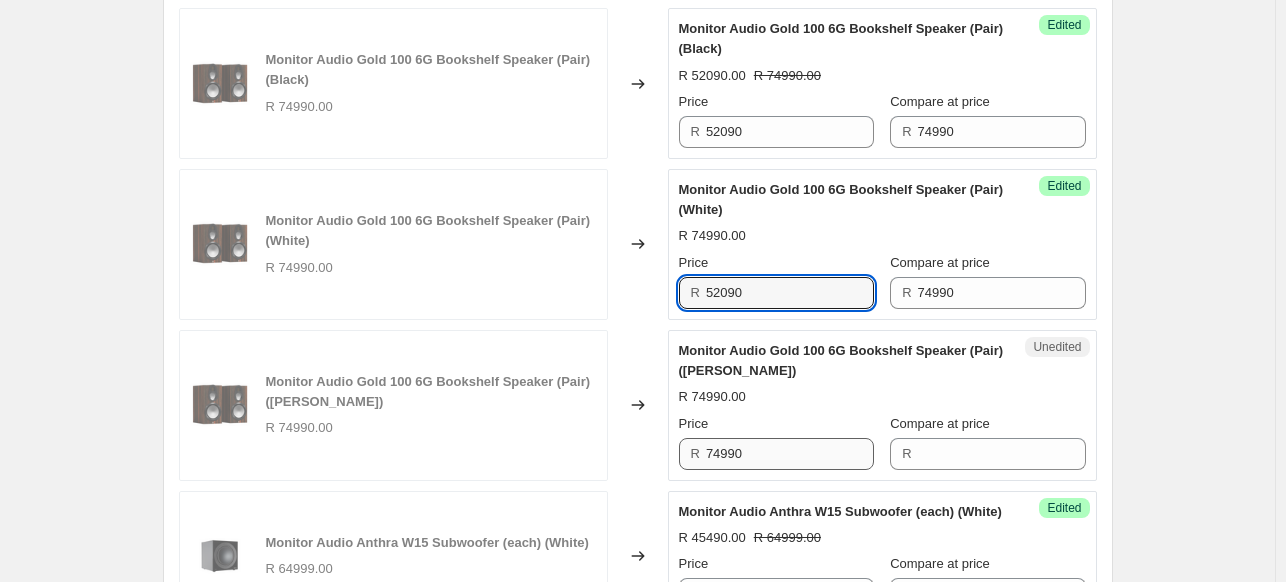type on "52090" 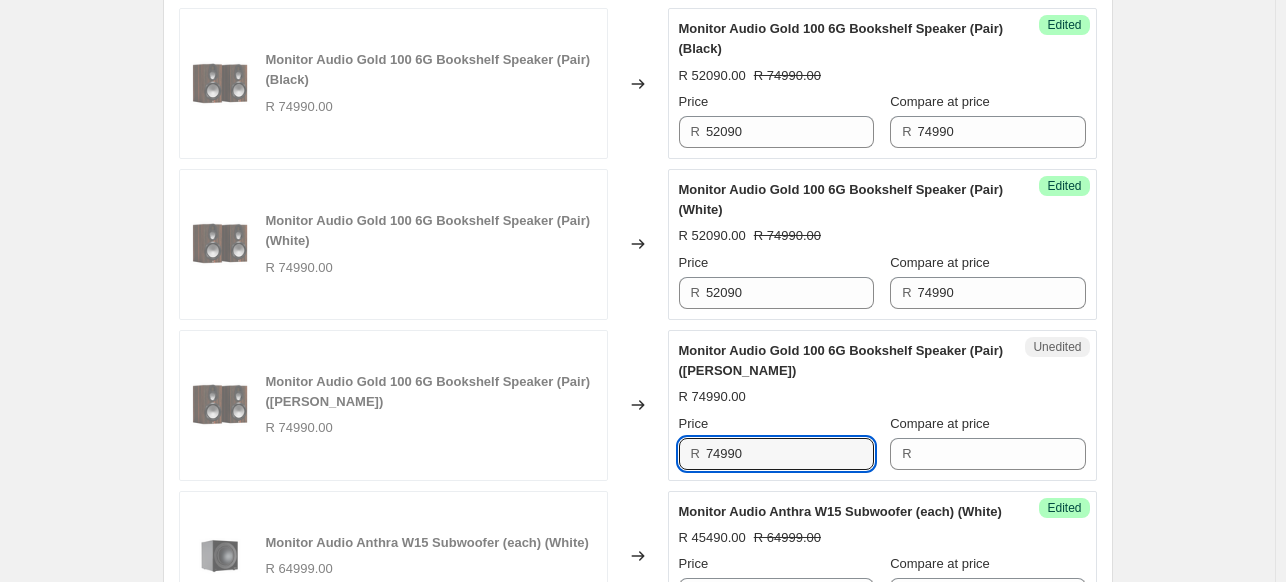 drag, startPoint x: 782, startPoint y: 472, endPoint x: 664, endPoint y: 467, distance: 118.10589 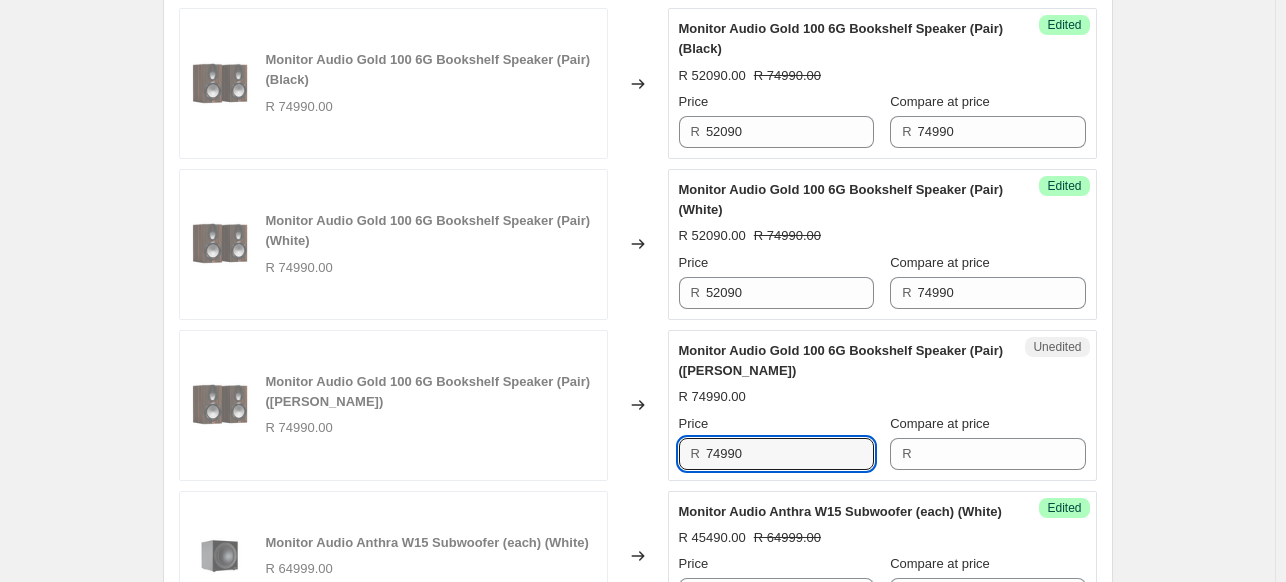 click on "Monitor Audio Gold 100 6G Bookshelf Speaker (Pair) (Macassar) R 74990.00 Changed to Unedited Monitor Audio Gold 100 6G Bookshelf Speaker (Pair) (Macassar) R 74990.00 Price R 74990 Compare at price R" at bounding box center [638, 405] 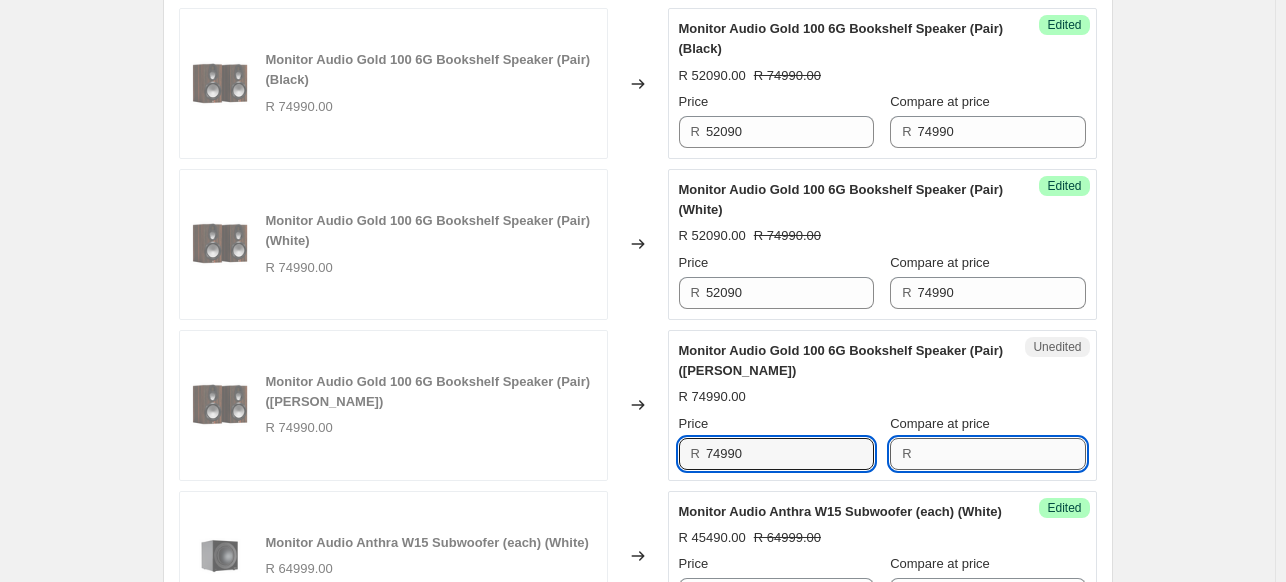 click on "Compare at price" at bounding box center [1002, 454] 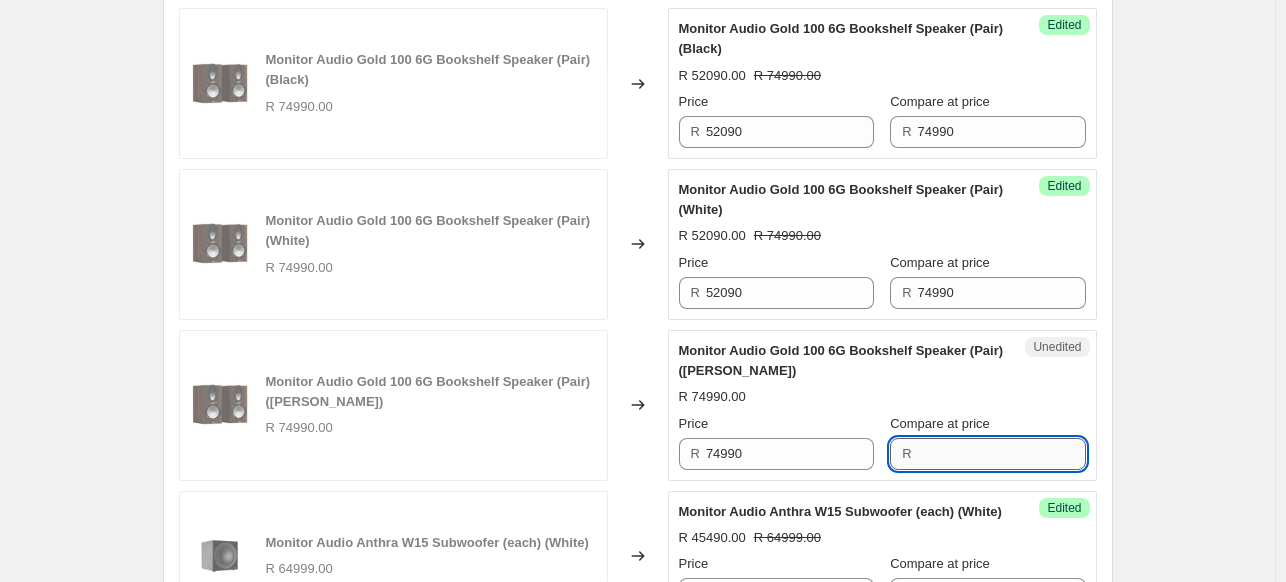paste on "74990" 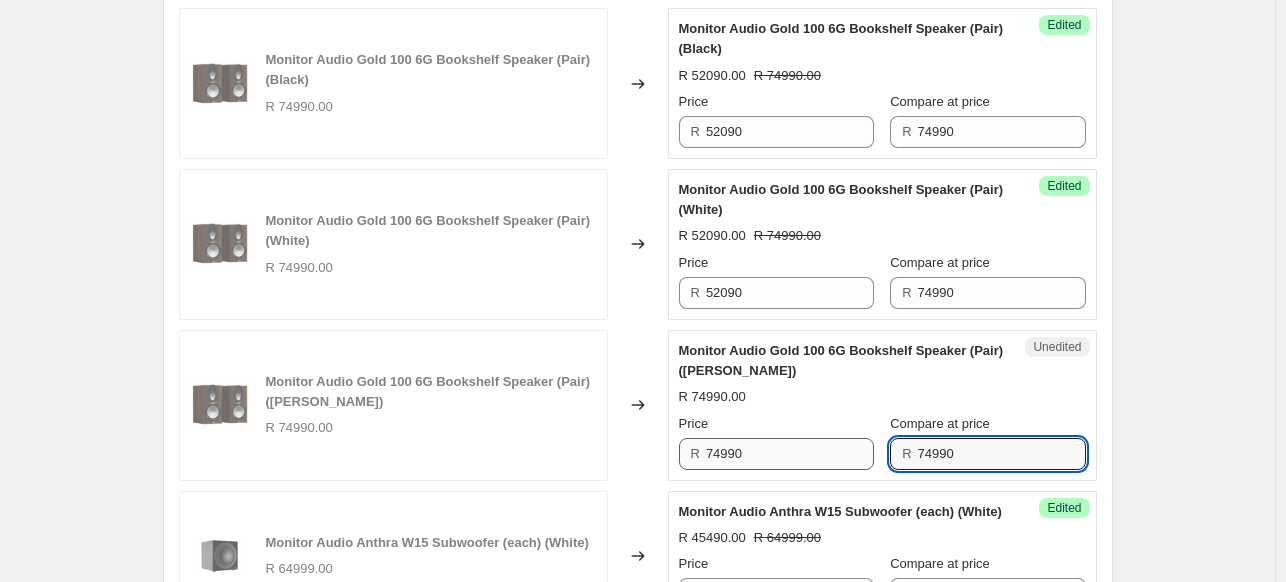 type on "74990" 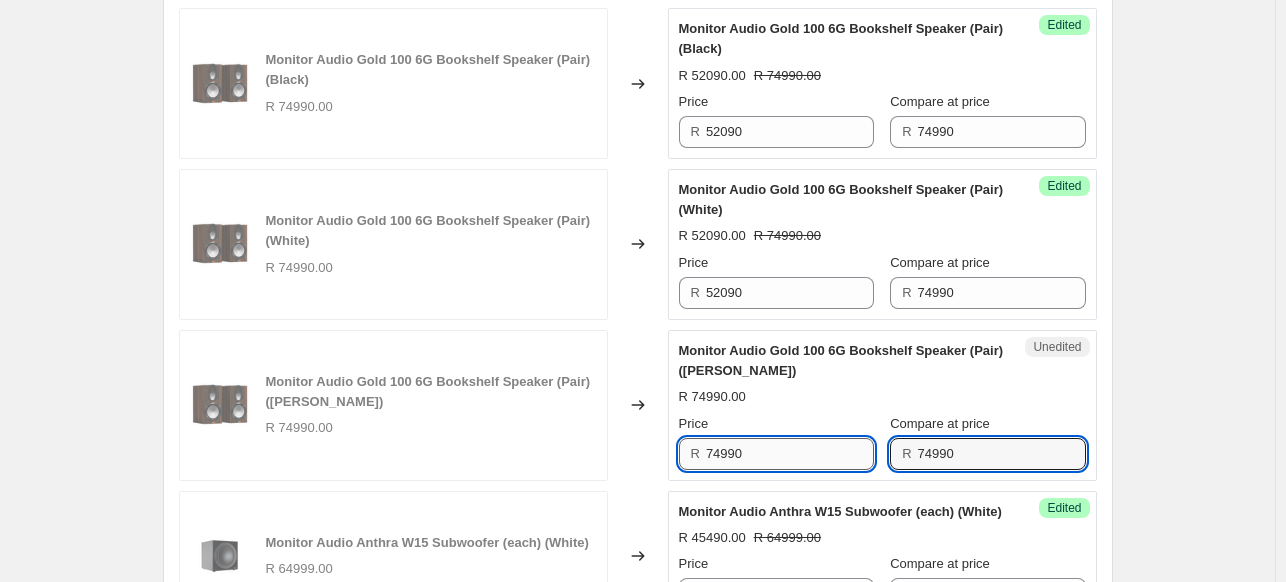 click on "74990" at bounding box center [790, 454] 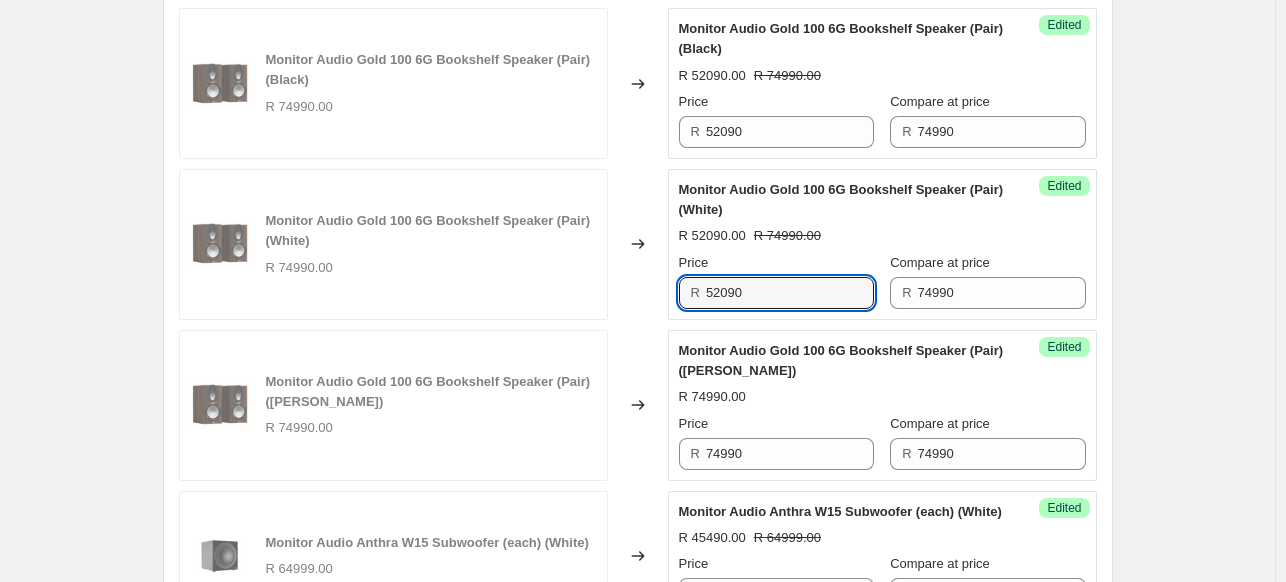 drag, startPoint x: 755, startPoint y: 319, endPoint x: 606, endPoint y: 302, distance: 149.96666 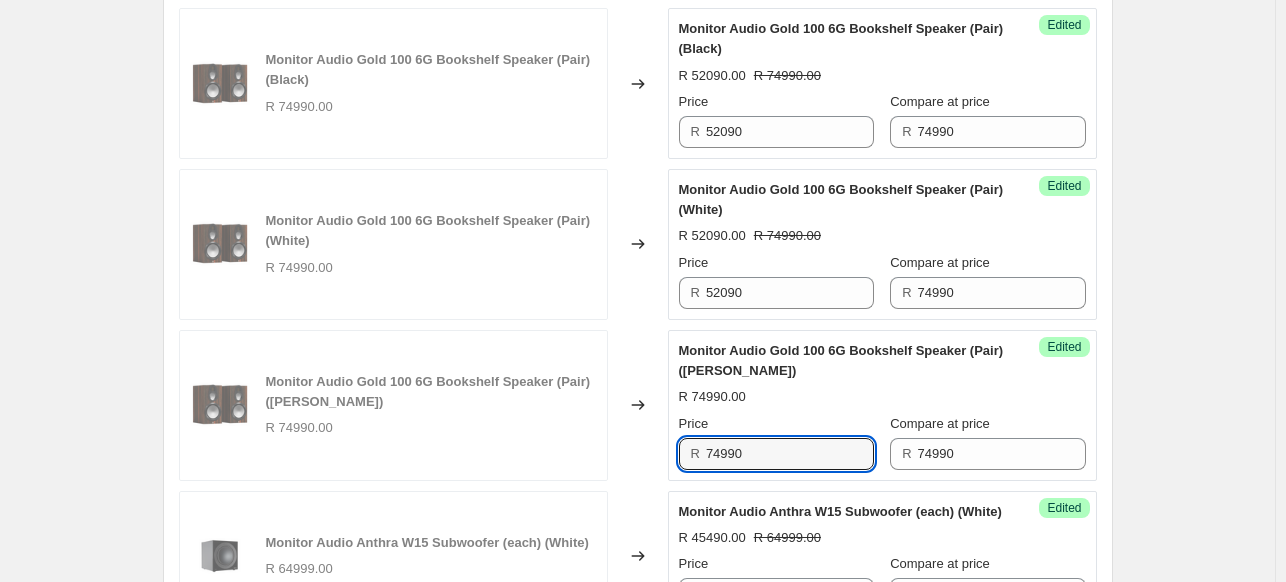 drag, startPoint x: 754, startPoint y: 483, endPoint x: 647, endPoint y: 482, distance: 107.00467 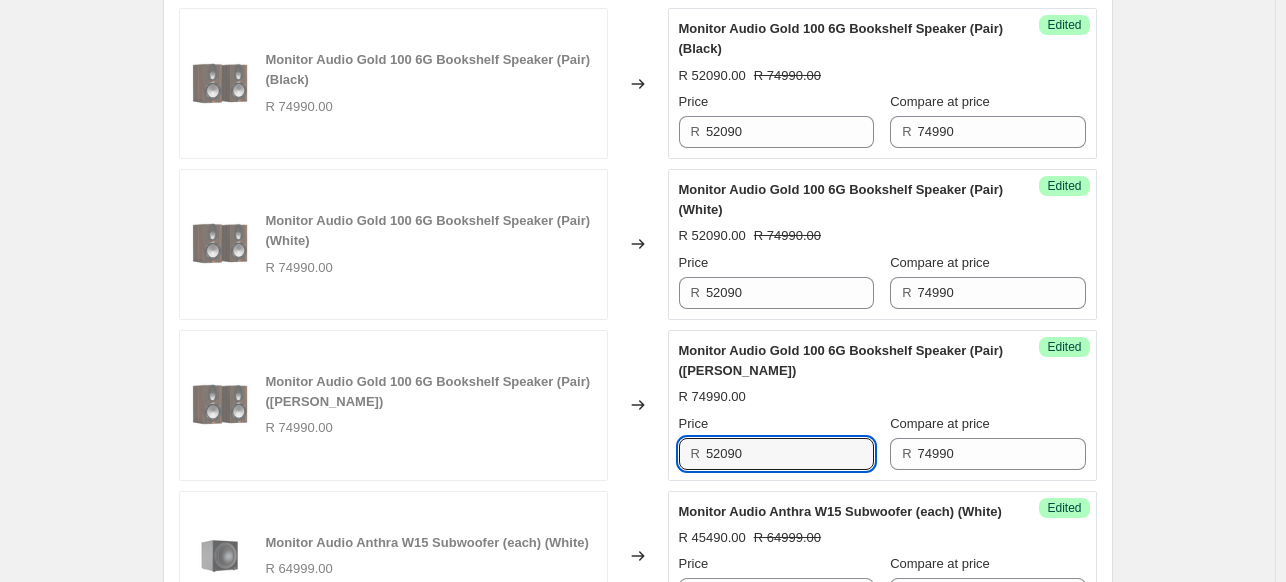 type on "52090" 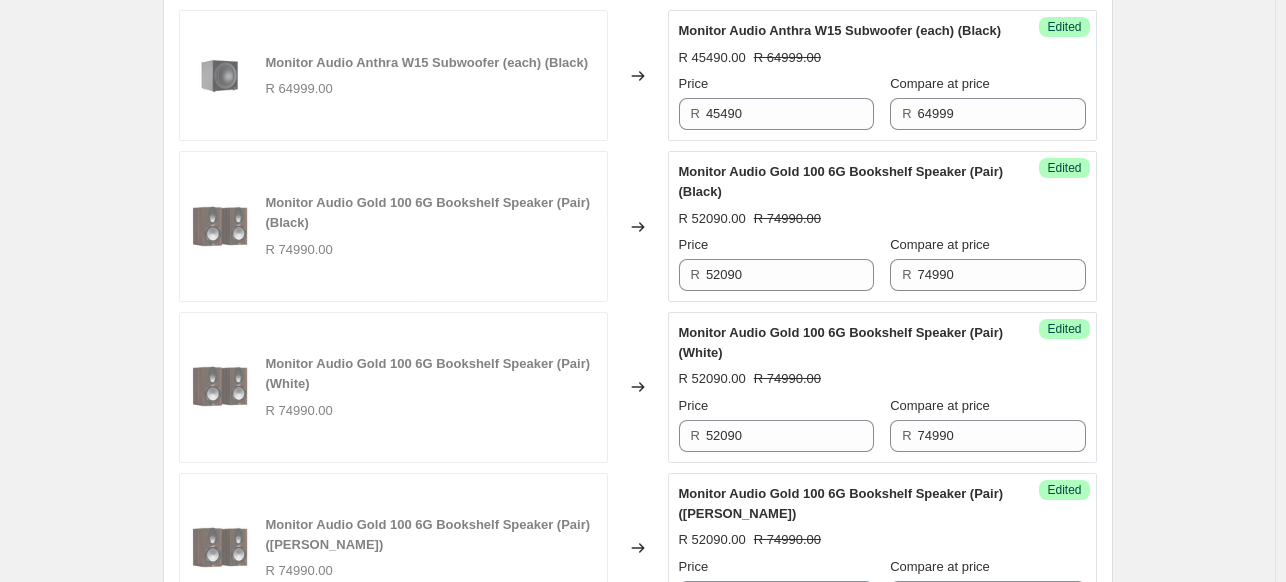 scroll, scrollTop: 547, scrollLeft: 0, axis: vertical 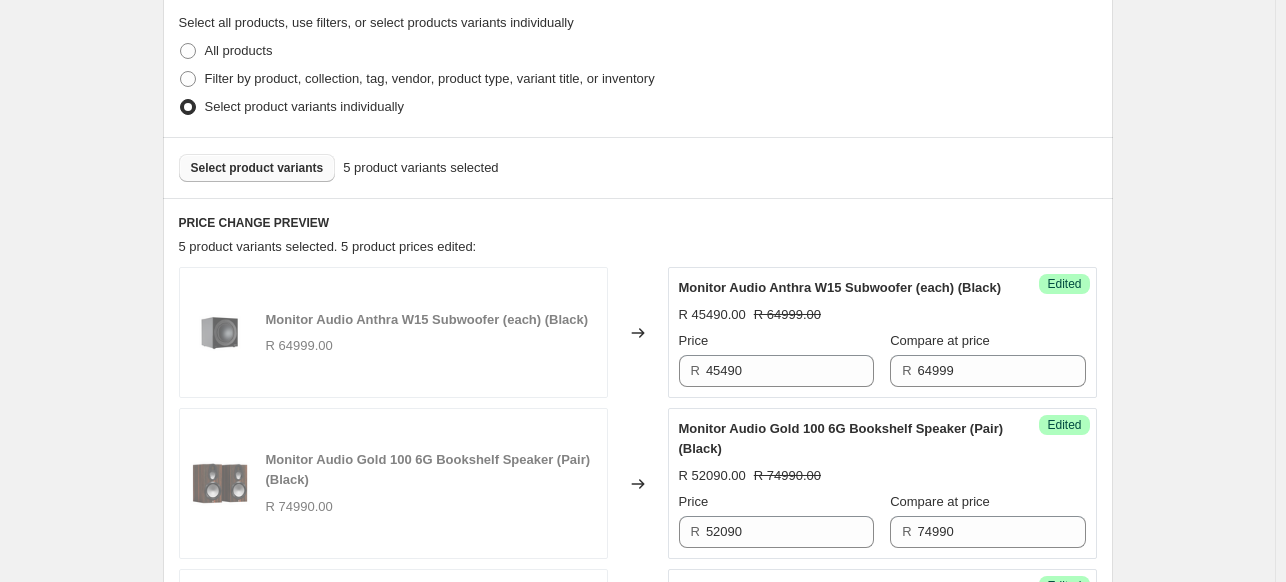 click on "Select product variants" at bounding box center (257, 168) 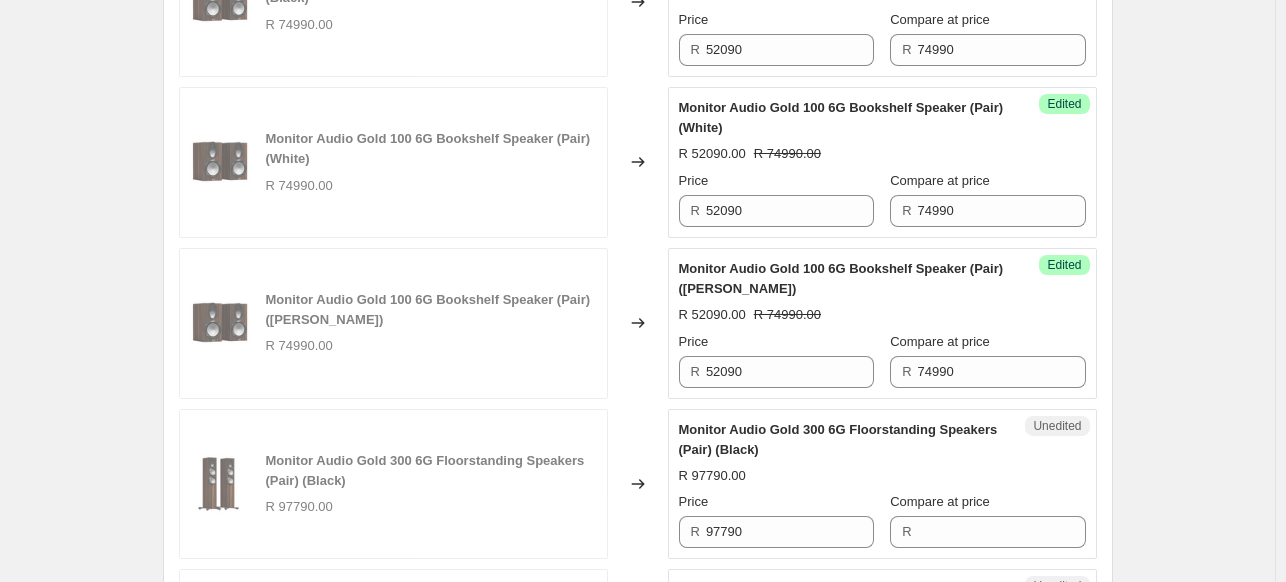 scroll, scrollTop: 1247, scrollLeft: 0, axis: vertical 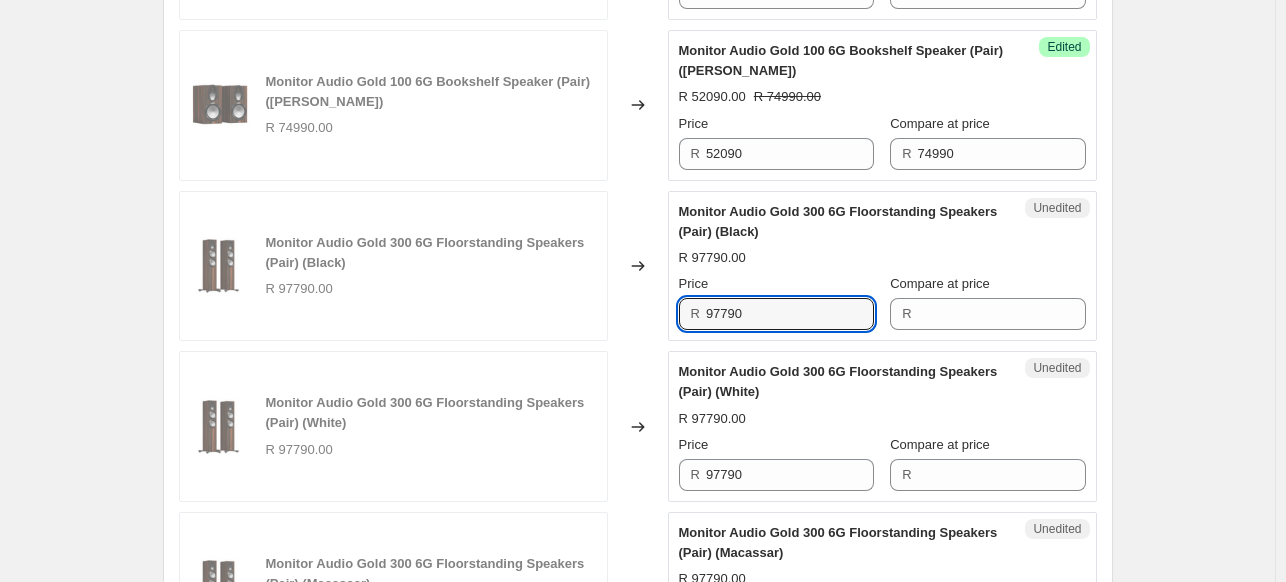 drag, startPoint x: 682, startPoint y: 344, endPoint x: 659, endPoint y: 344, distance: 23 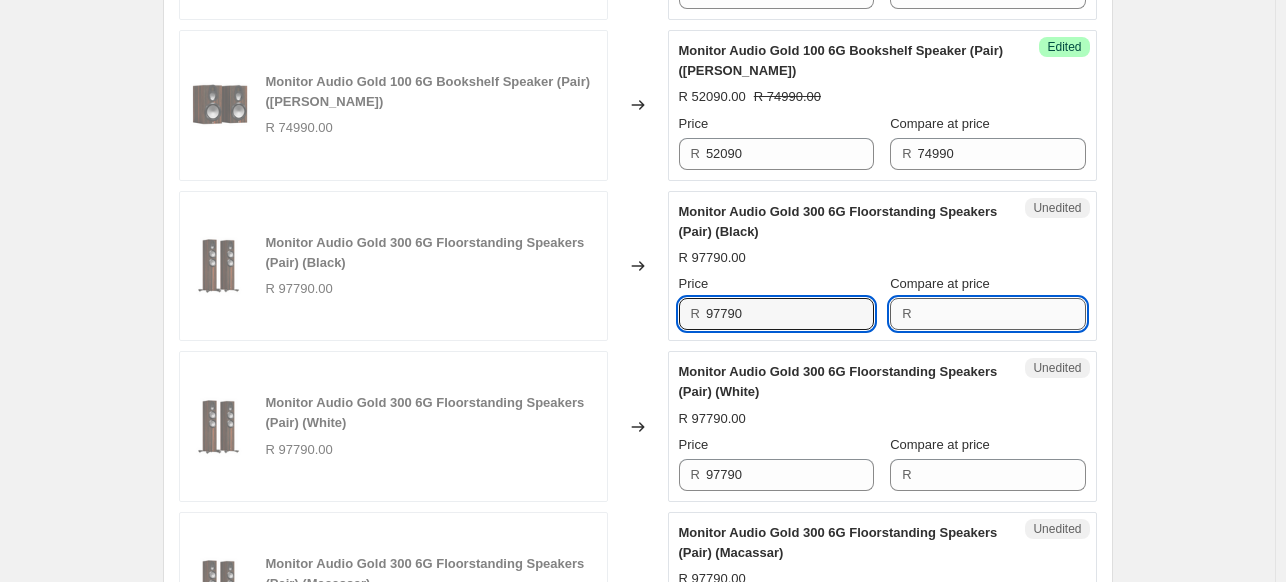 click on "Compare at price" at bounding box center (1002, 314) 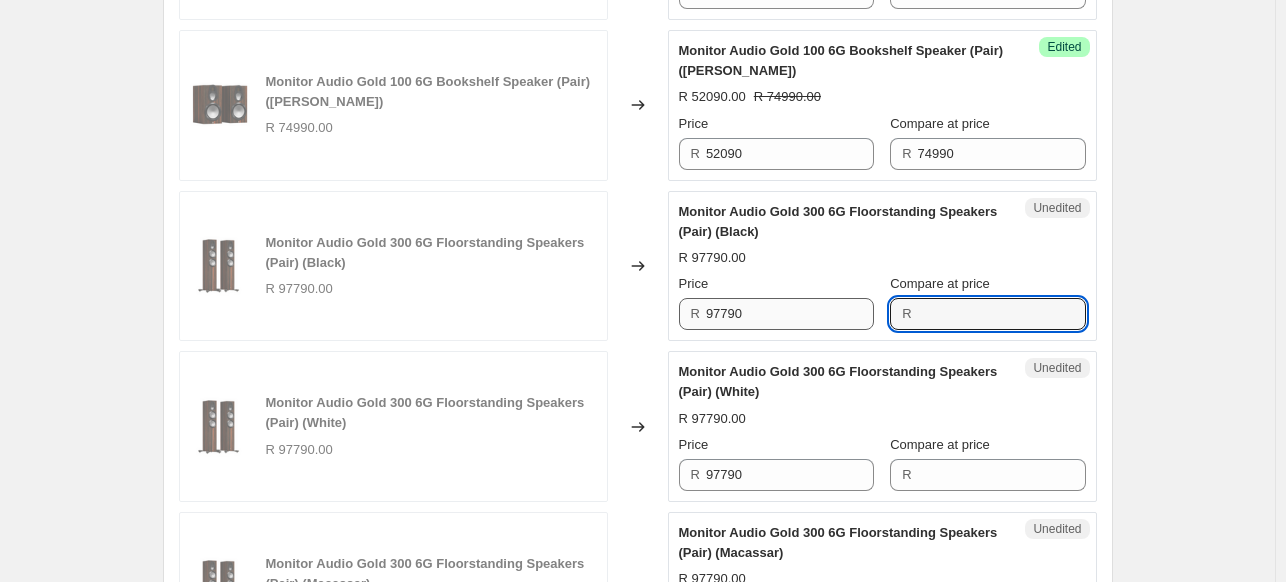 paste on "97790" 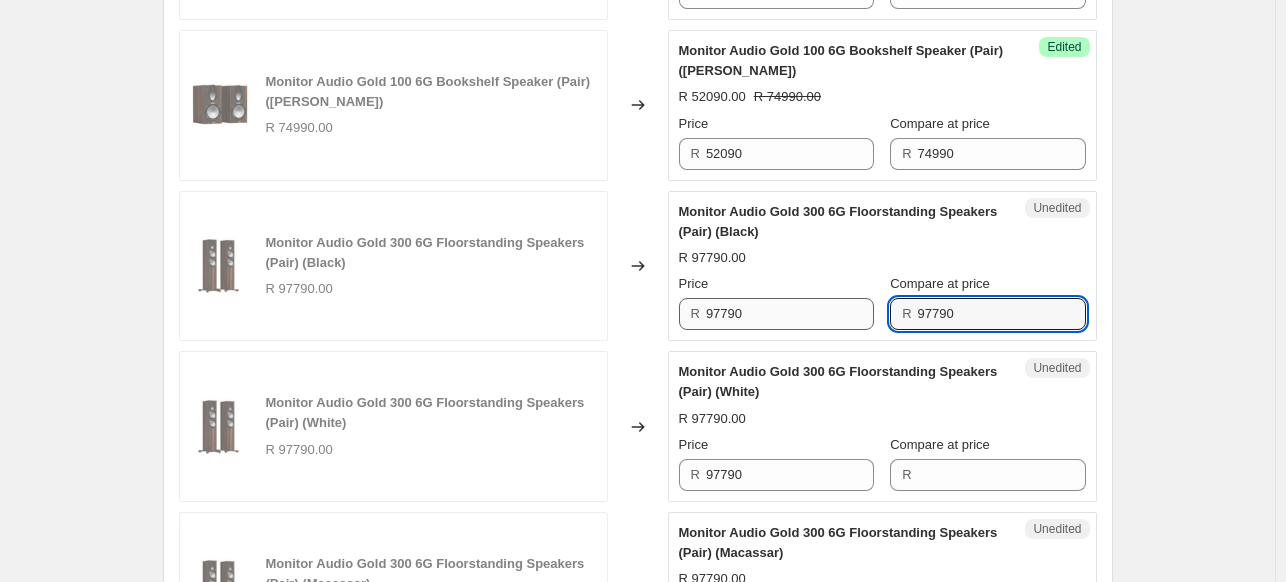 type on "97790" 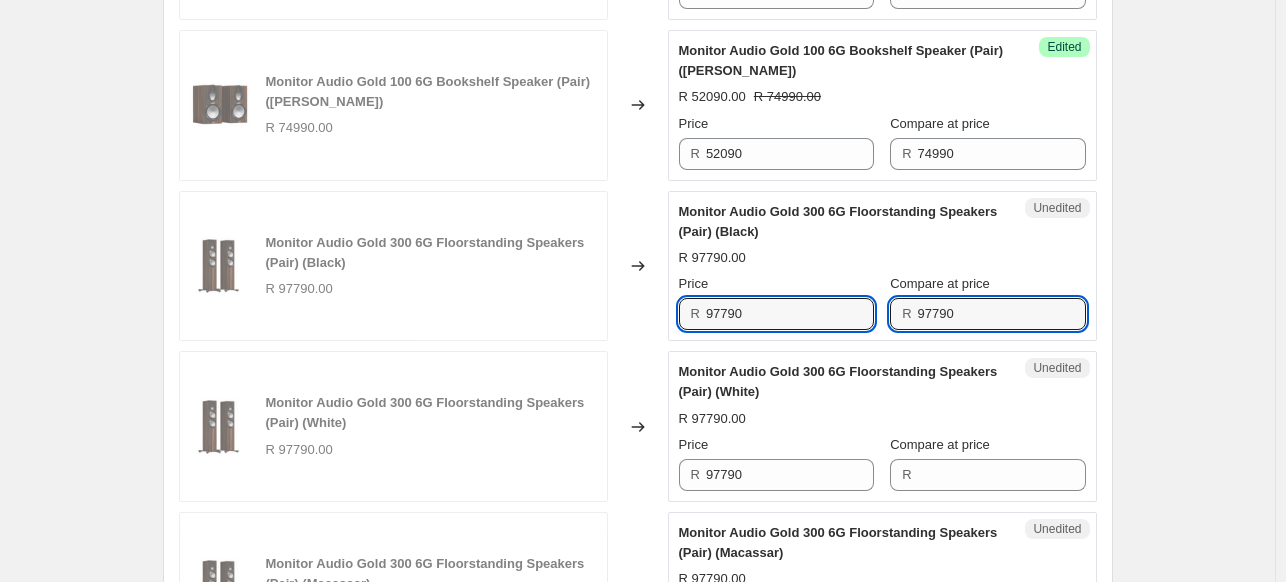 drag, startPoint x: 803, startPoint y: 336, endPoint x: 583, endPoint y: 331, distance: 220.05681 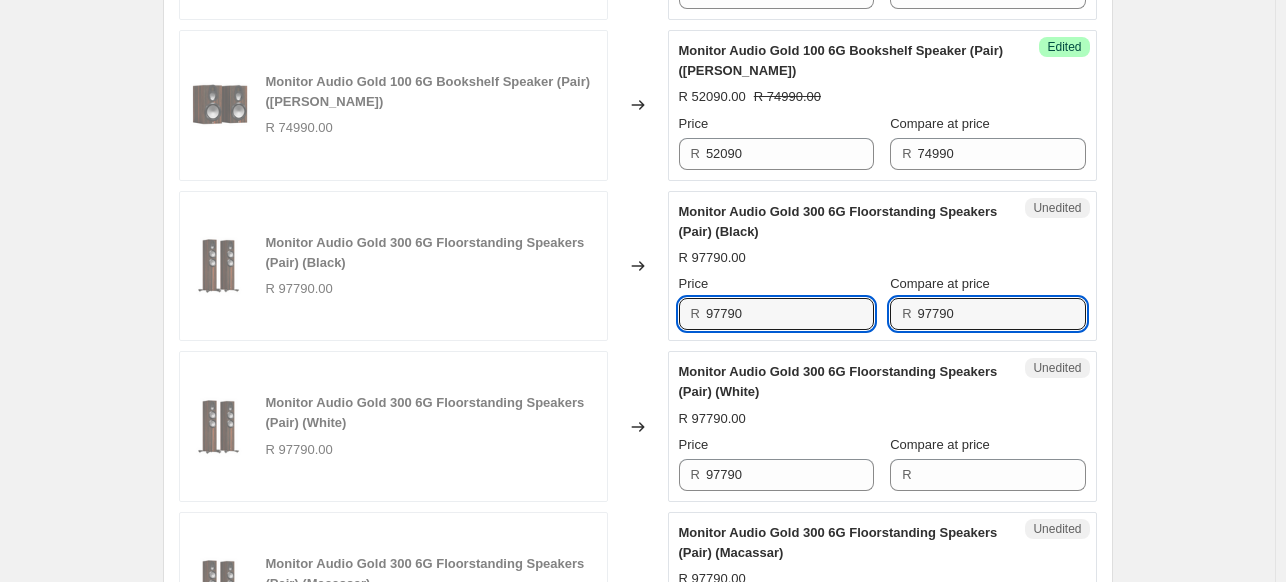 click on "Monitor Audio Gold 300 6G Floorstanding Speakers (Pair) (Black) R 97790.00 Changed to Unedited Monitor Audio Gold 300 6G Floorstanding Speakers (Pair) (Black) R 97790.00 Price R 97790 Compare at price R 97790" at bounding box center (638, 266) 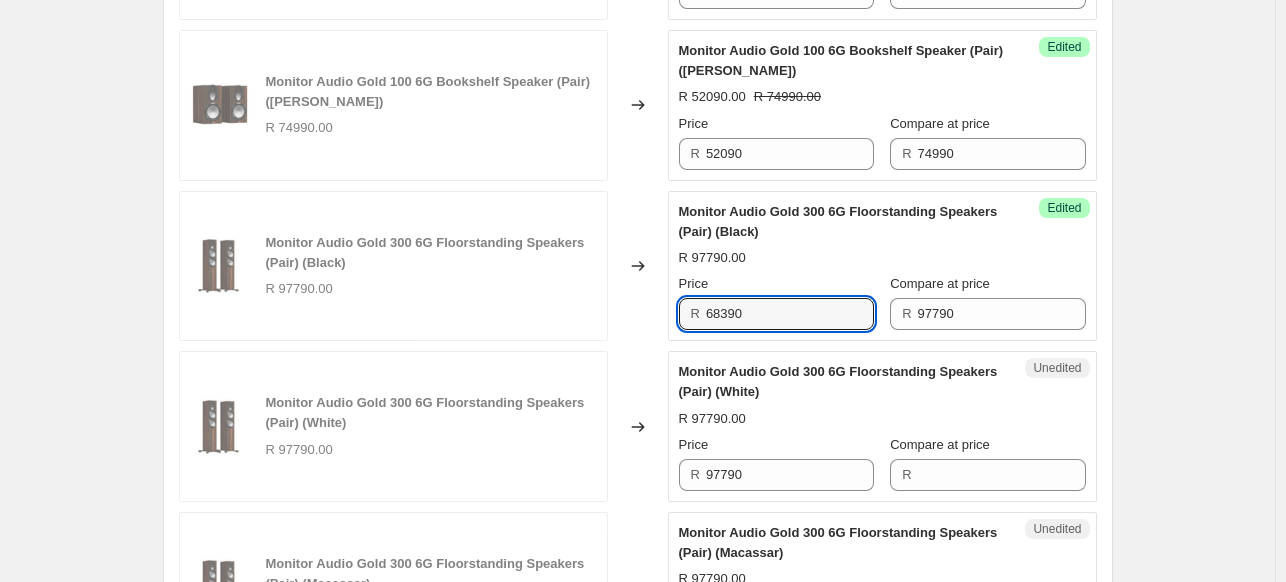 drag, startPoint x: 792, startPoint y: 326, endPoint x: 614, endPoint y: 326, distance: 178 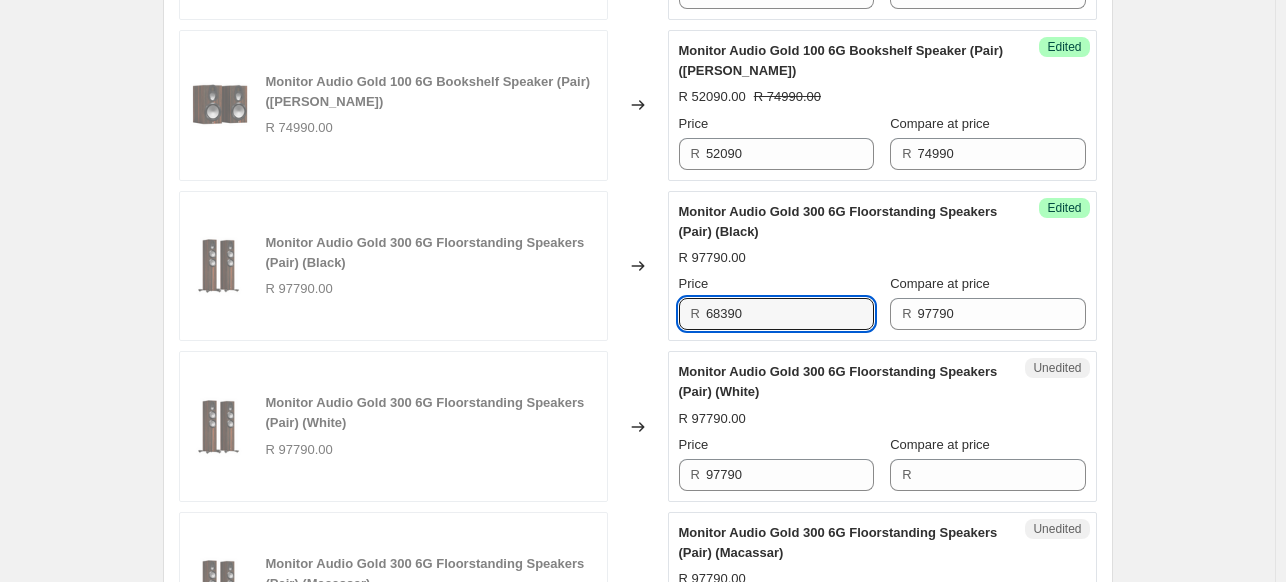 click on "Monitor Audio Gold 300 6G Floorstanding Speakers (Pair) (Black) R 97790.00 Changed to Success Edited Monitor Audio Gold 300 6G Floorstanding Speakers (Pair) (Black) R 97790.00 Price R 68390 Compare at price R 97790" at bounding box center (638, 266) 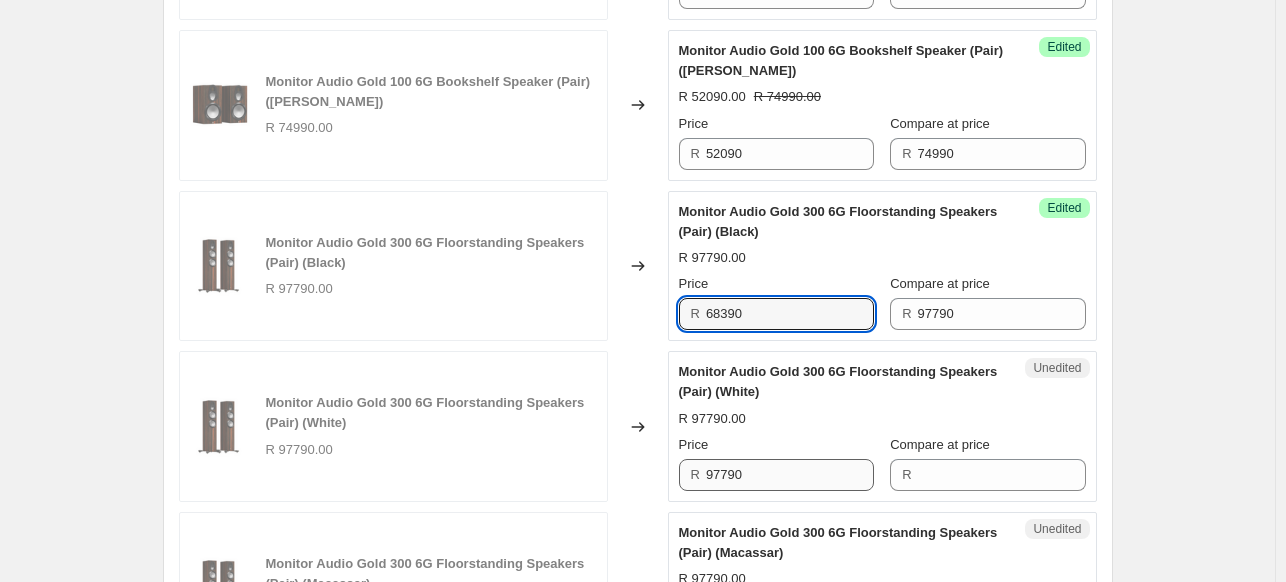 type on "68390" 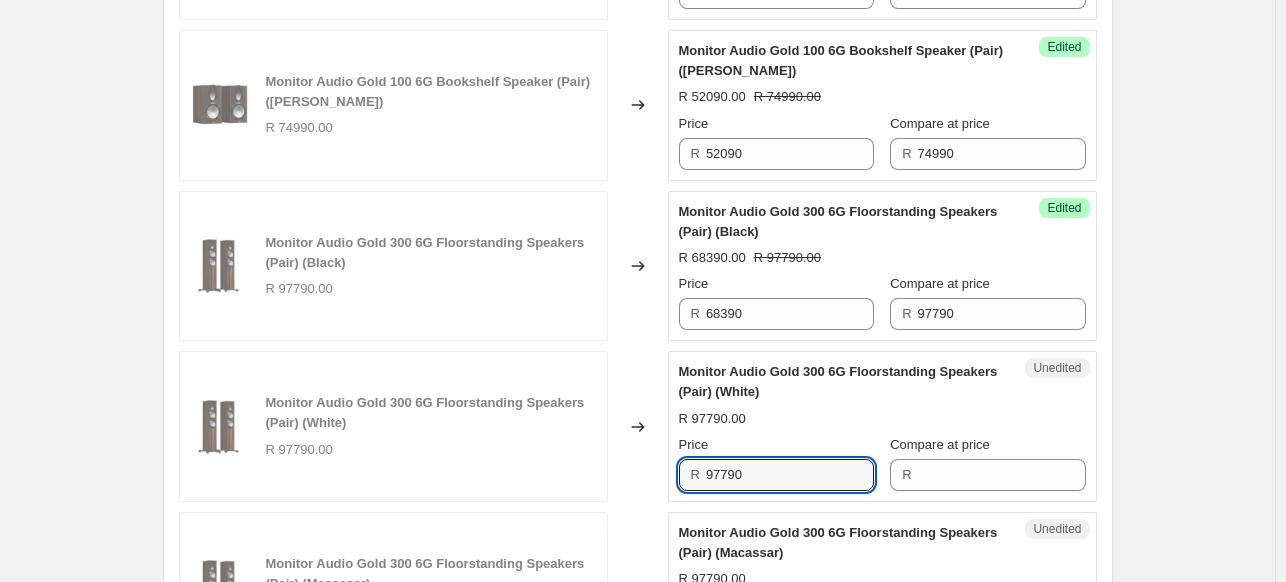 drag, startPoint x: 772, startPoint y: 496, endPoint x: 651, endPoint y: 496, distance: 121 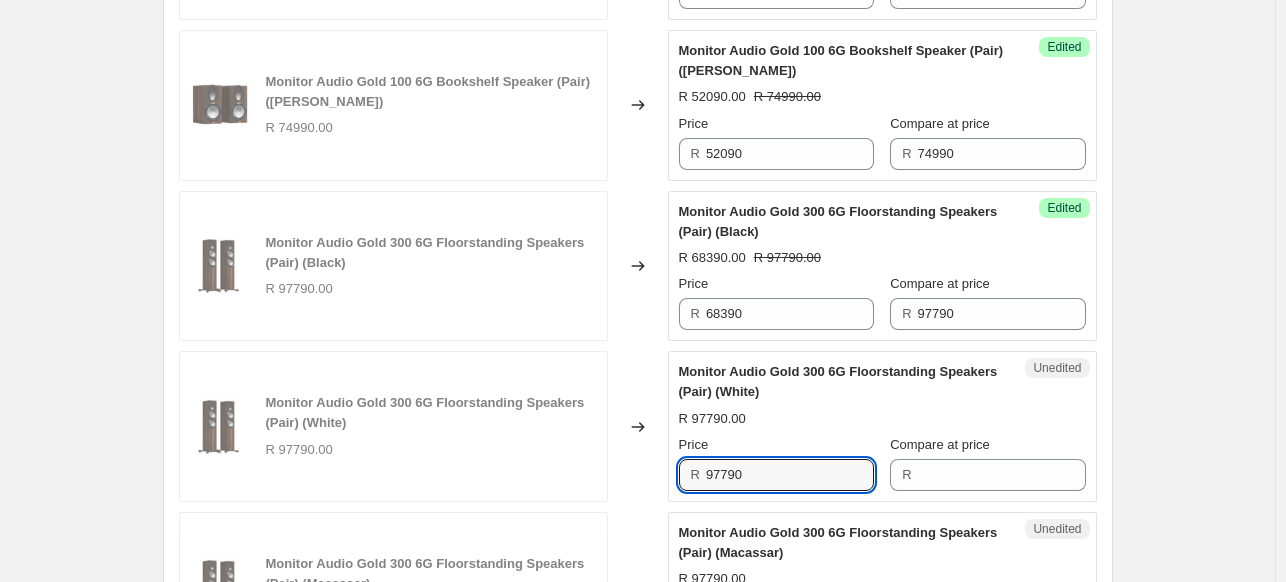 click on "Monitor Audio Gold 300 6G Floorstanding Speakers (Pair) (White) R 97790.00 Changed to Unedited Monitor Audio Gold 300 6G Floorstanding Speakers (Pair) (White) R 97790.00 Price R 97790 Compare at price R" at bounding box center (638, 426) 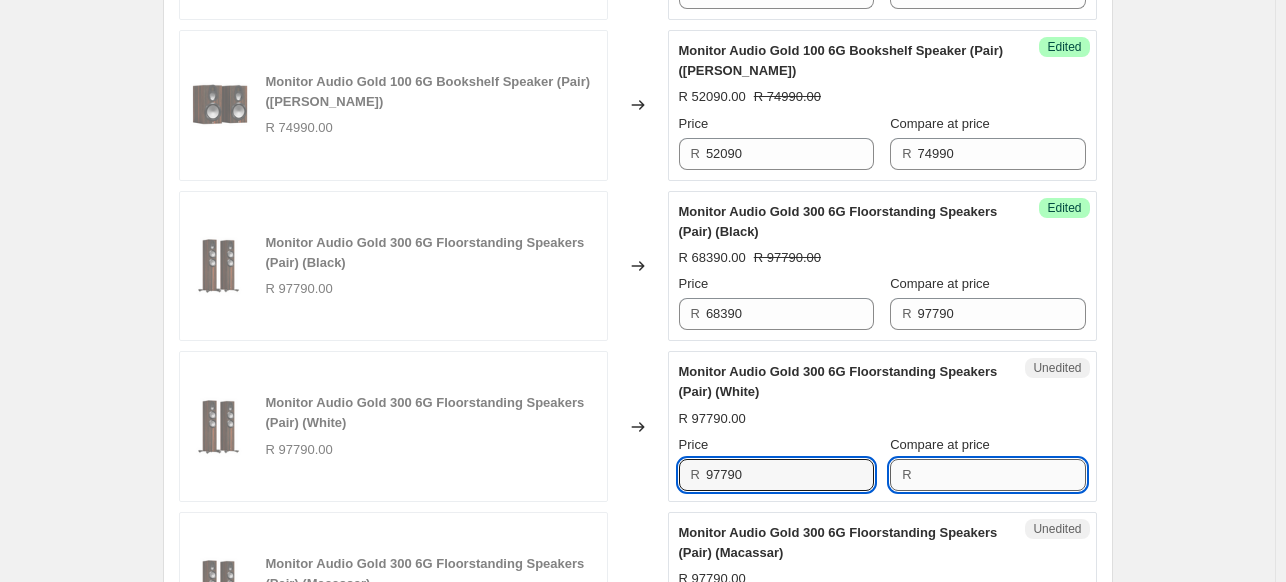 click on "Compare at price" at bounding box center [1002, 475] 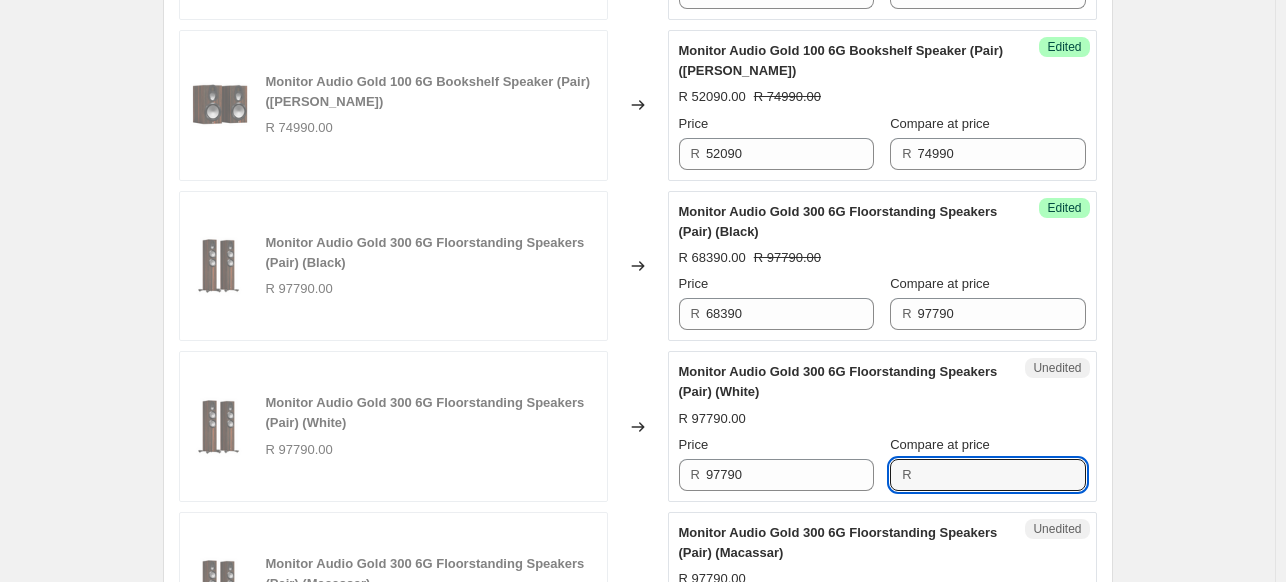 paste on "97790" 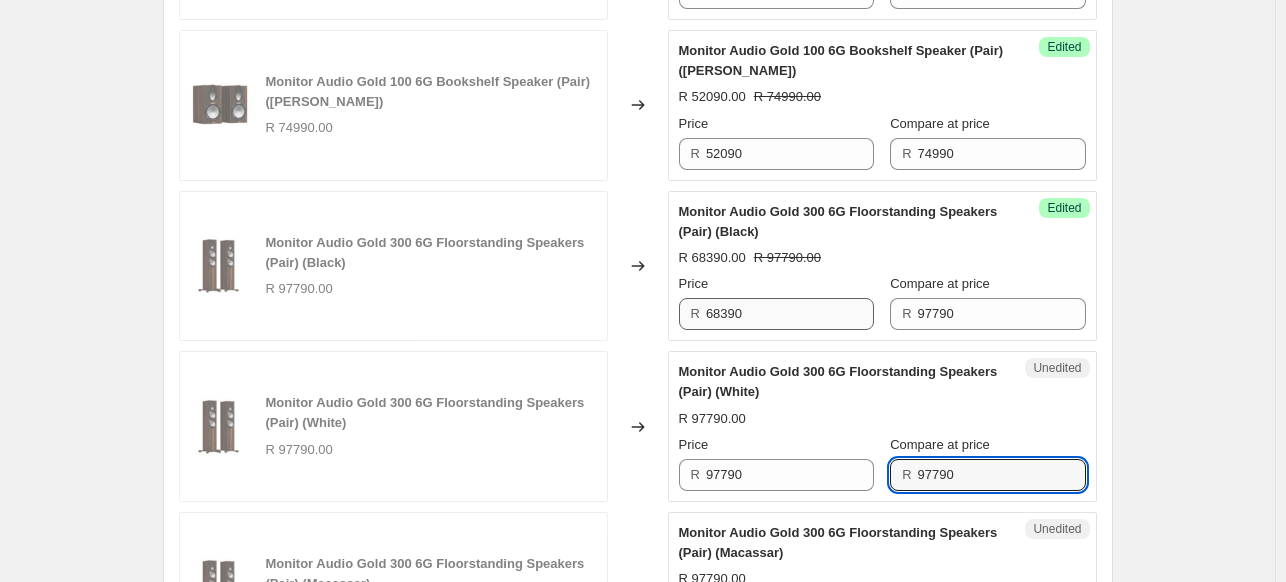 type on "97790" 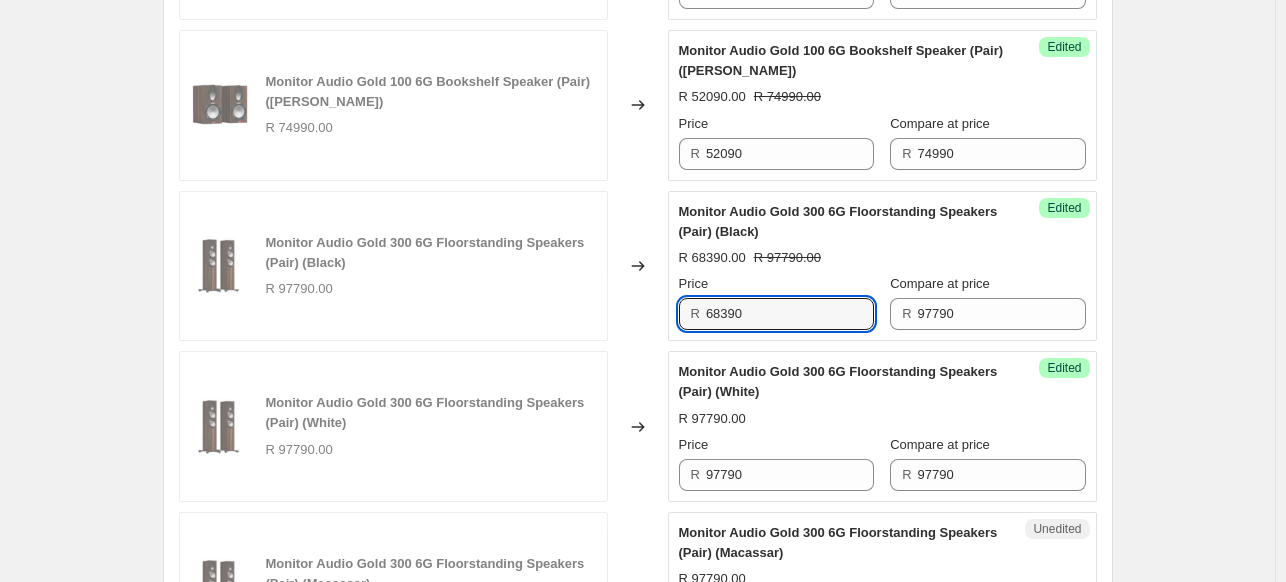 drag, startPoint x: 762, startPoint y: 323, endPoint x: 647, endPoint y: 323, distance: 115 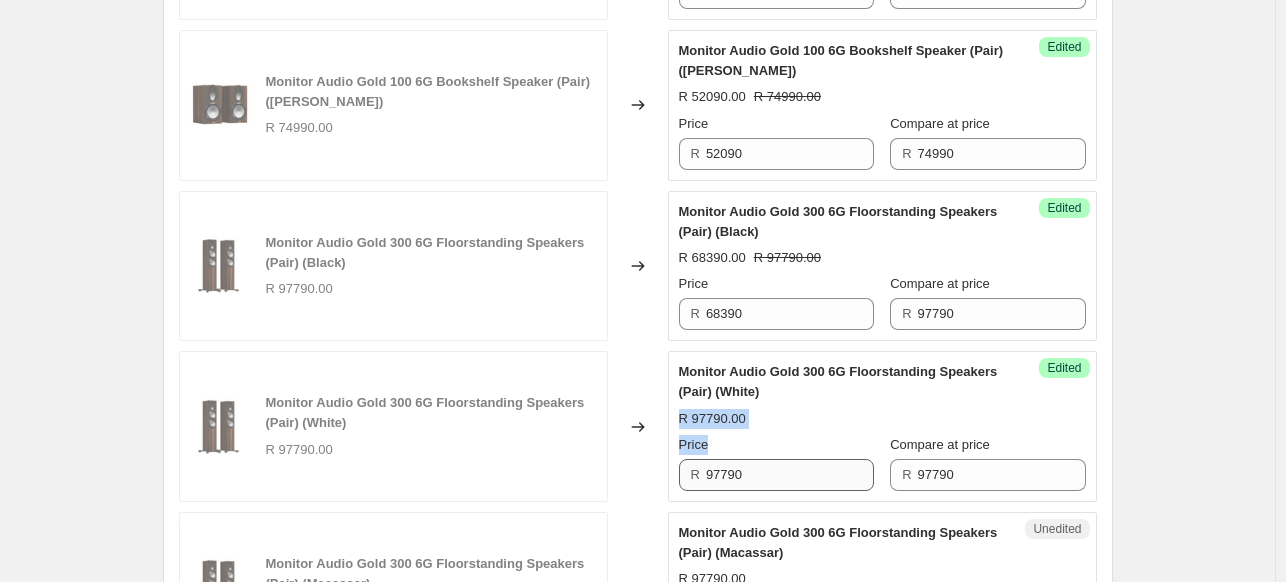 drag, startPoint x: 776, startPoint y: 415, endPoint x: 797, endPoint y: 477, distance: 65.459915 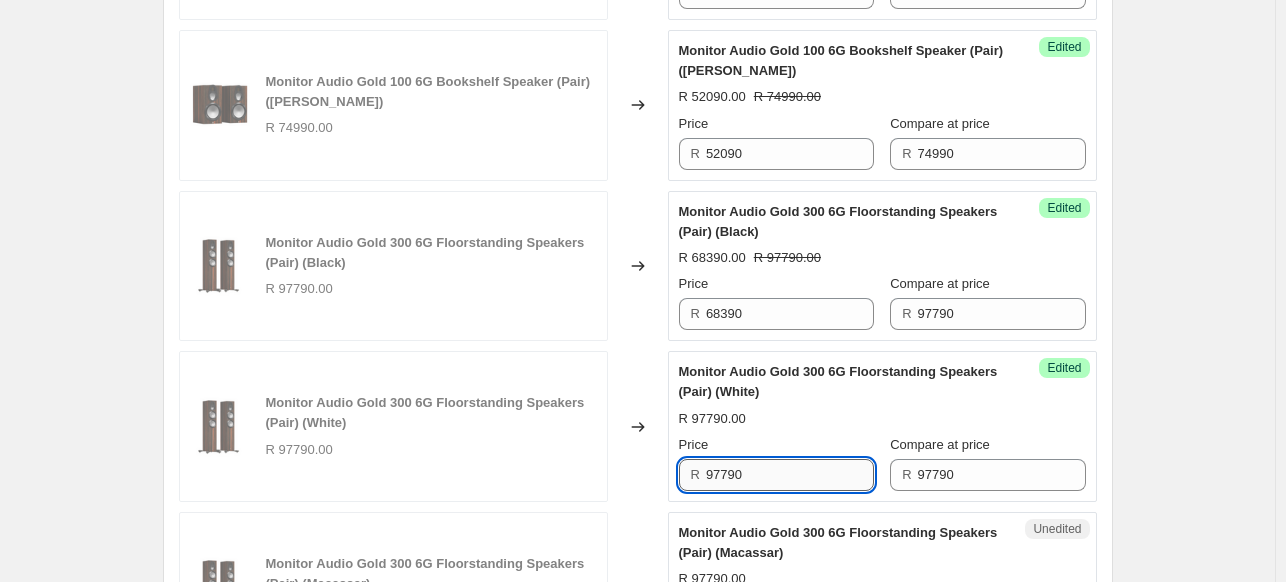 click on "97790" at bounding box center (790, 475) 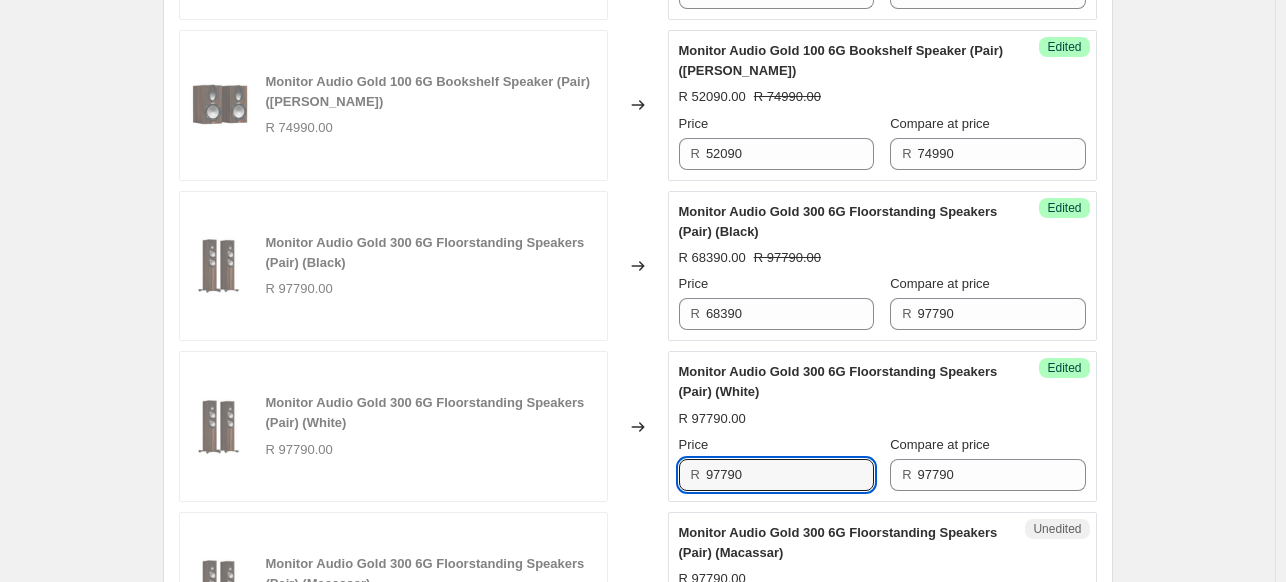 drag, startPoint x: 698, startPoint y: 492, endPoint x: 672, endPoint y: 489, distance: 26.172504 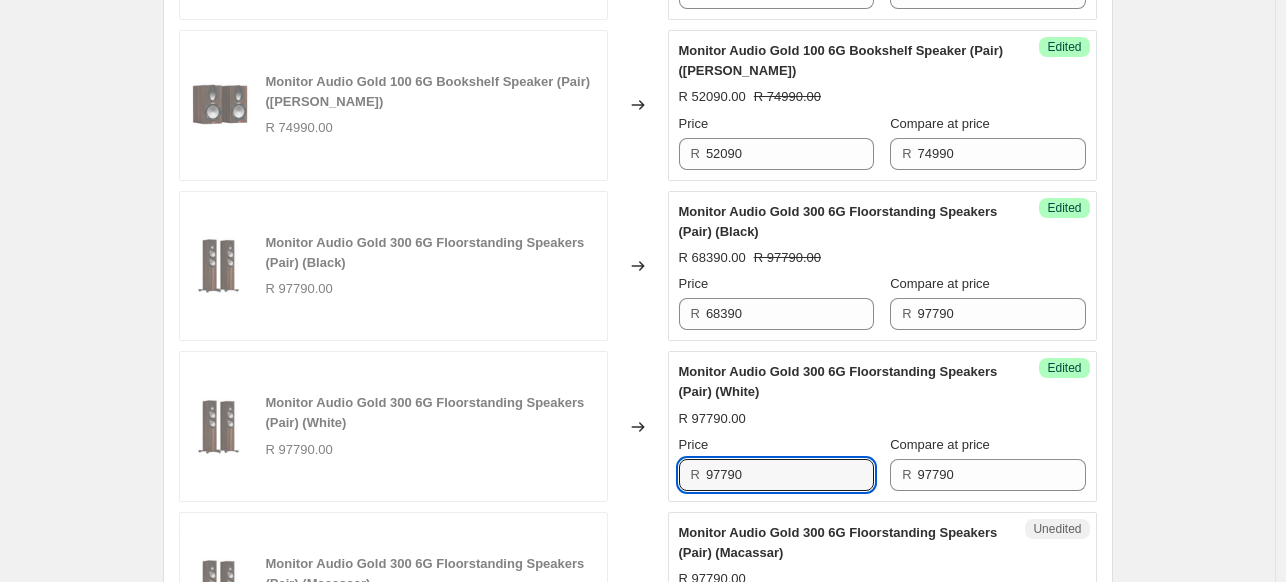 click on "Success Edited Monitor Audio Gold 300 6G Floorstanding Speakers (Pair) (White) R 97790.00 Price R 97790 Compare at price R 97790" at bounding box center [882, 426] 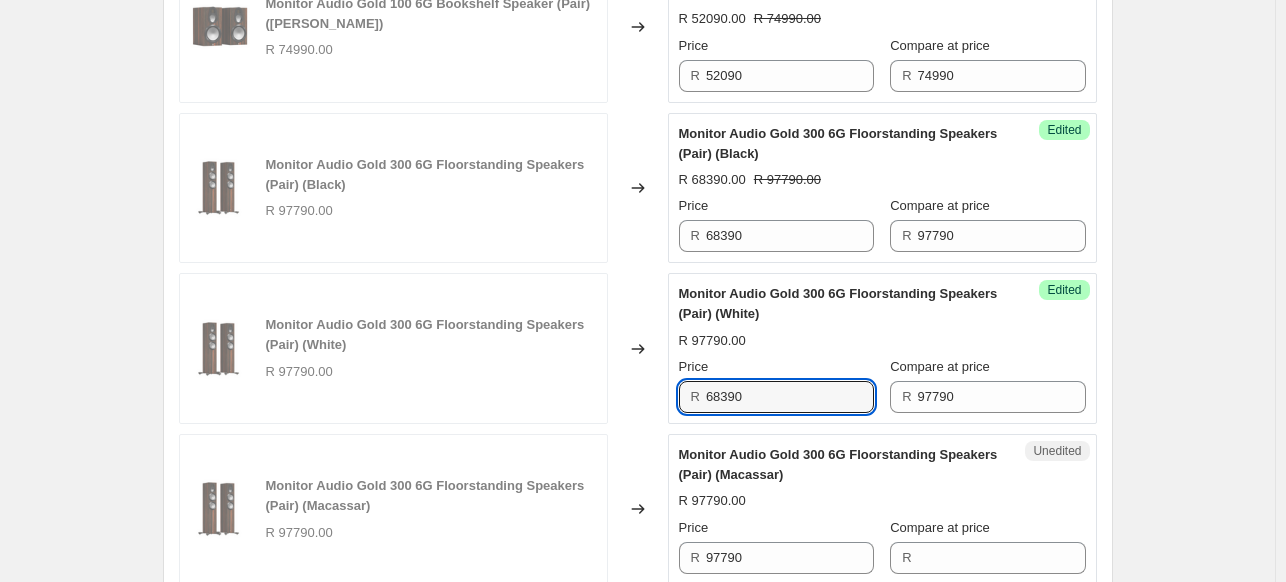 scroll, scrollTop: 1447, scrollLeft: 0, axis: vertical 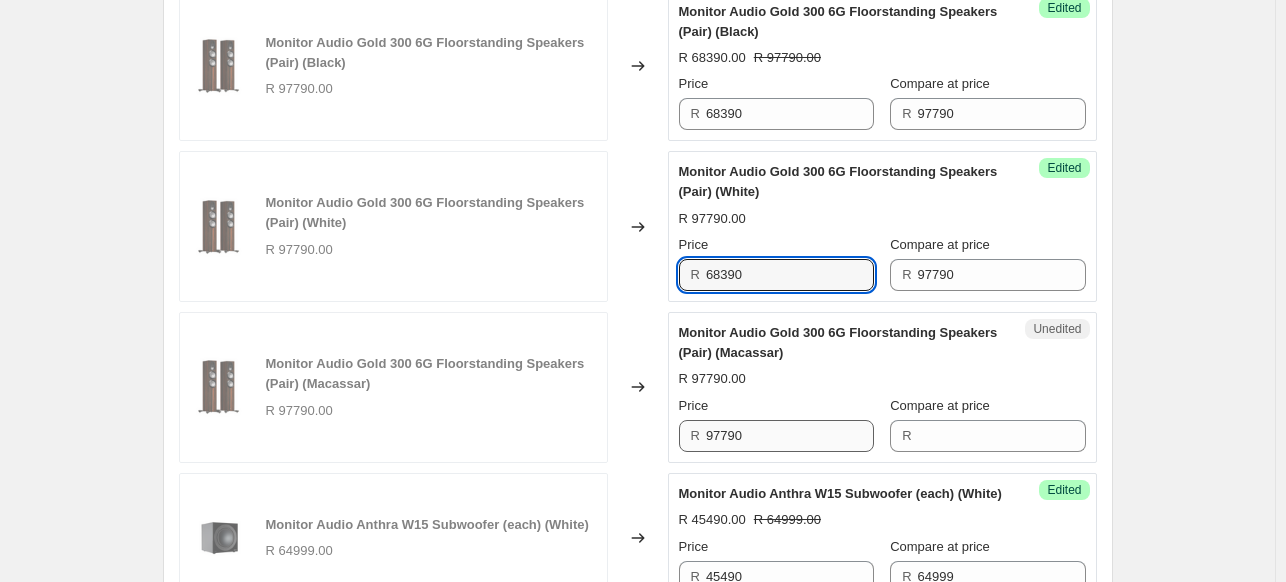 type on "68390" 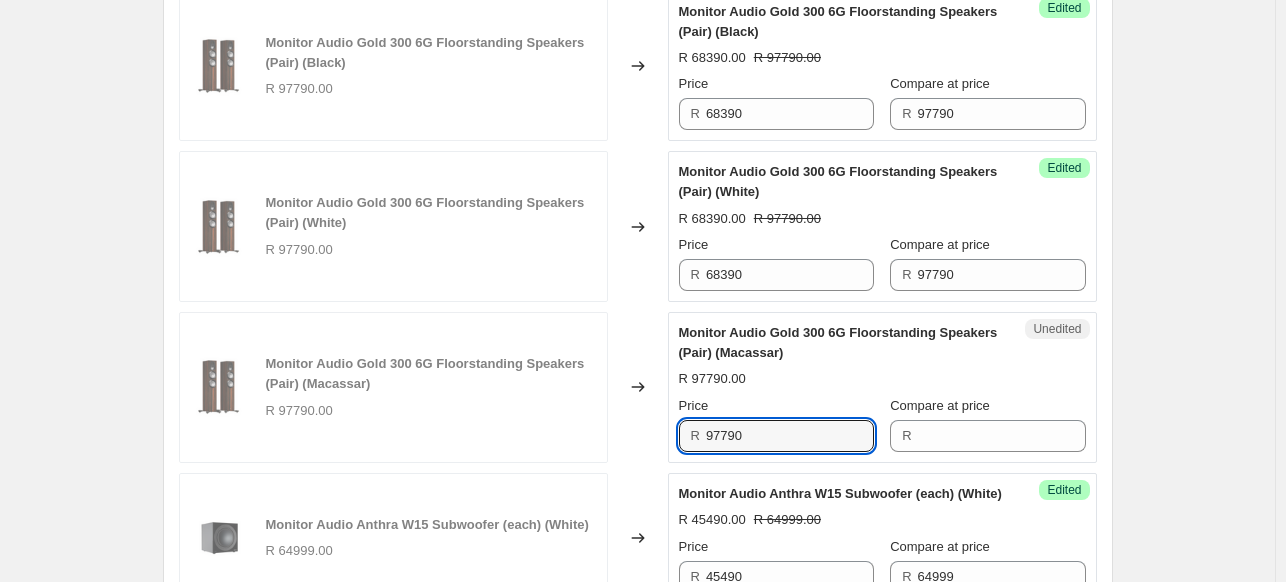 drag, startPoint x: 764, startPoint y: 456, endPoint x: 668, endPoint y: 447, distance: 96.42095 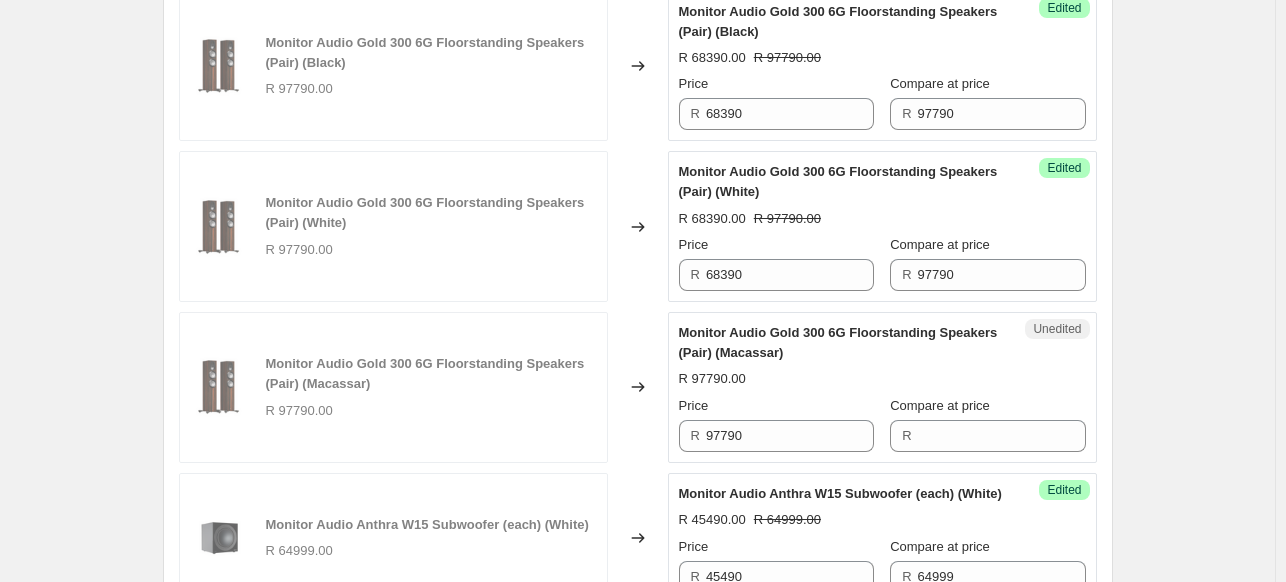 drag, startPoint x: 950, startPoint y: 448, endPoint x: 840, endPoint y: 412, distance: 115.74109 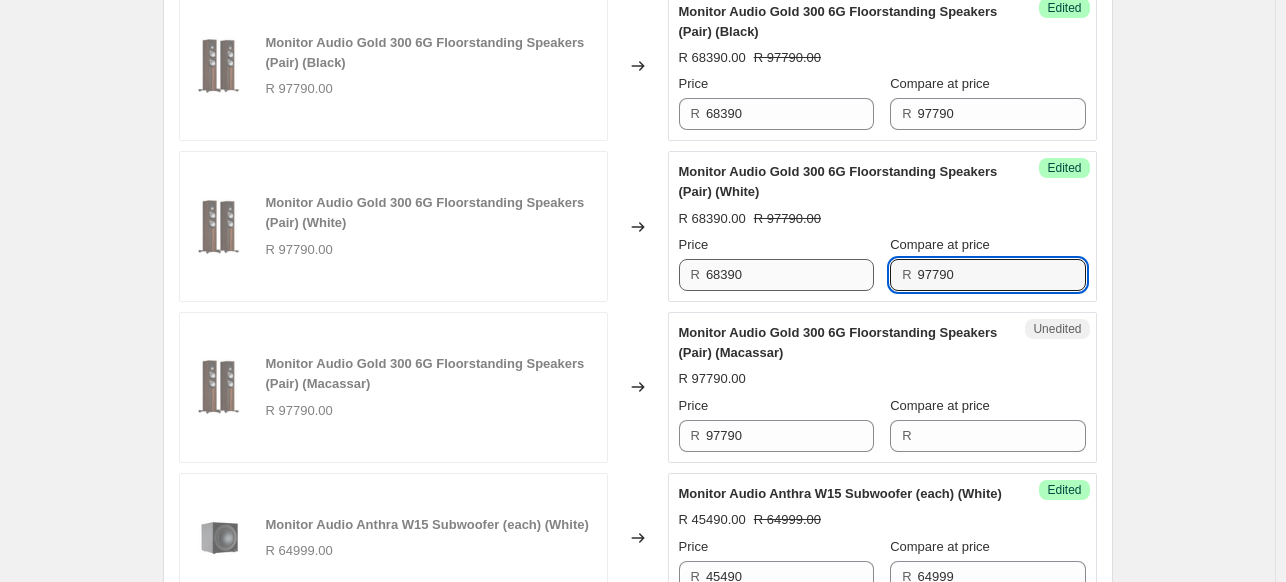 drag, startPoint x: 992, startPoint y: 290, endPoint x: 874, endPoint y: 285, distance: 118.10589 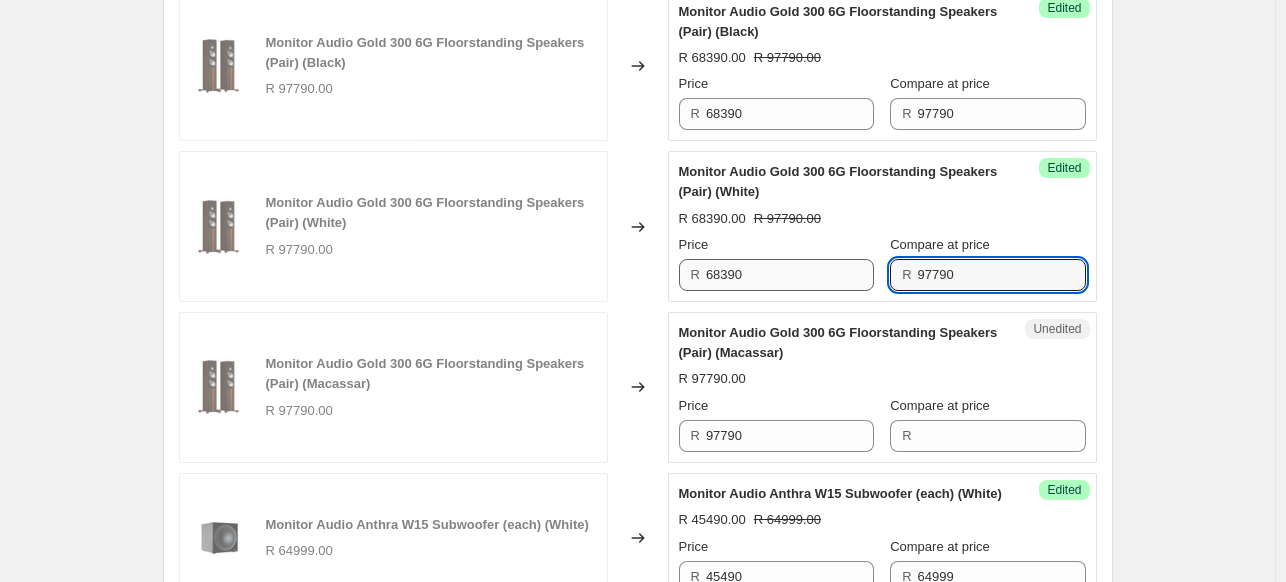 click on "Price R 68390 Compare at price R 97790" at bounding box center (882, 263) 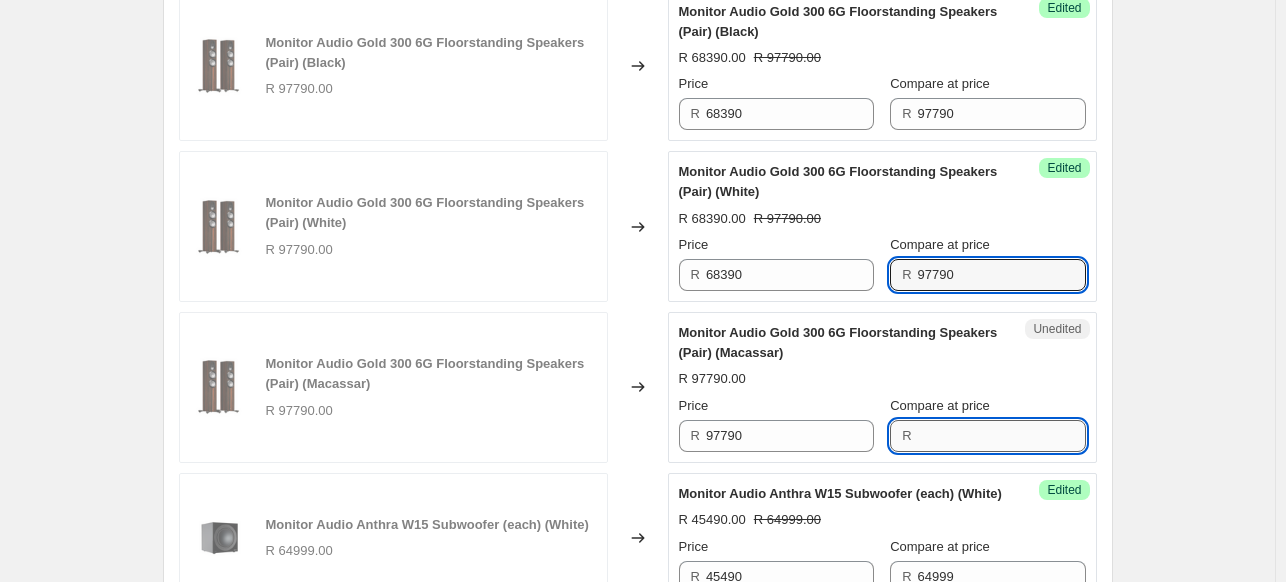 click on "Compare at price" at bounding box center [1002, 436] 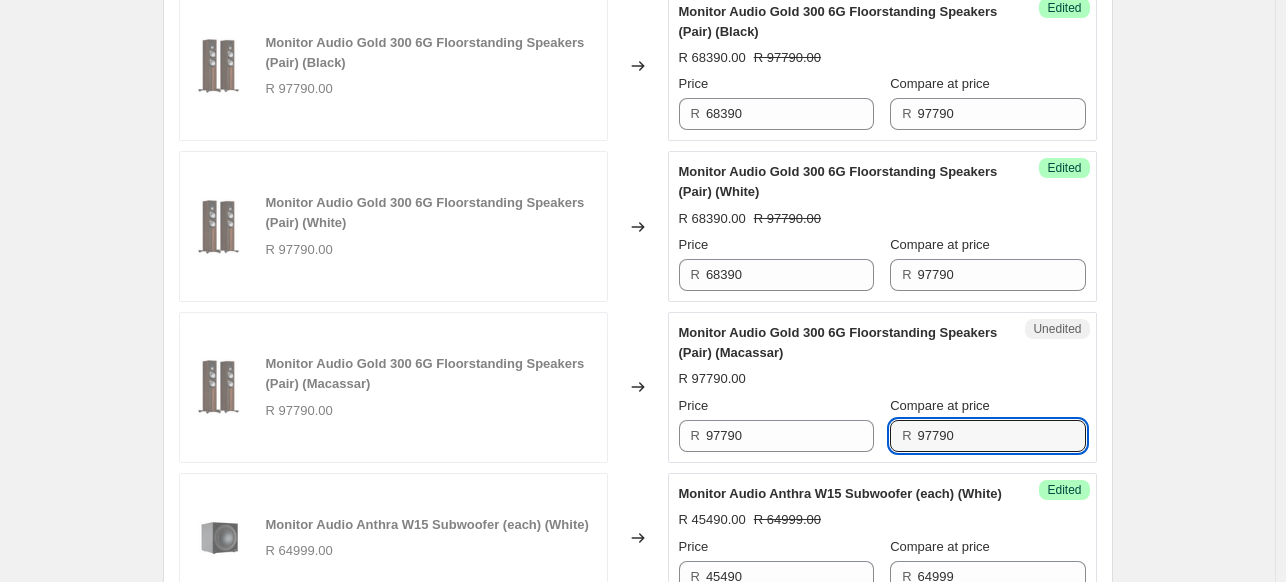 type on "97790" 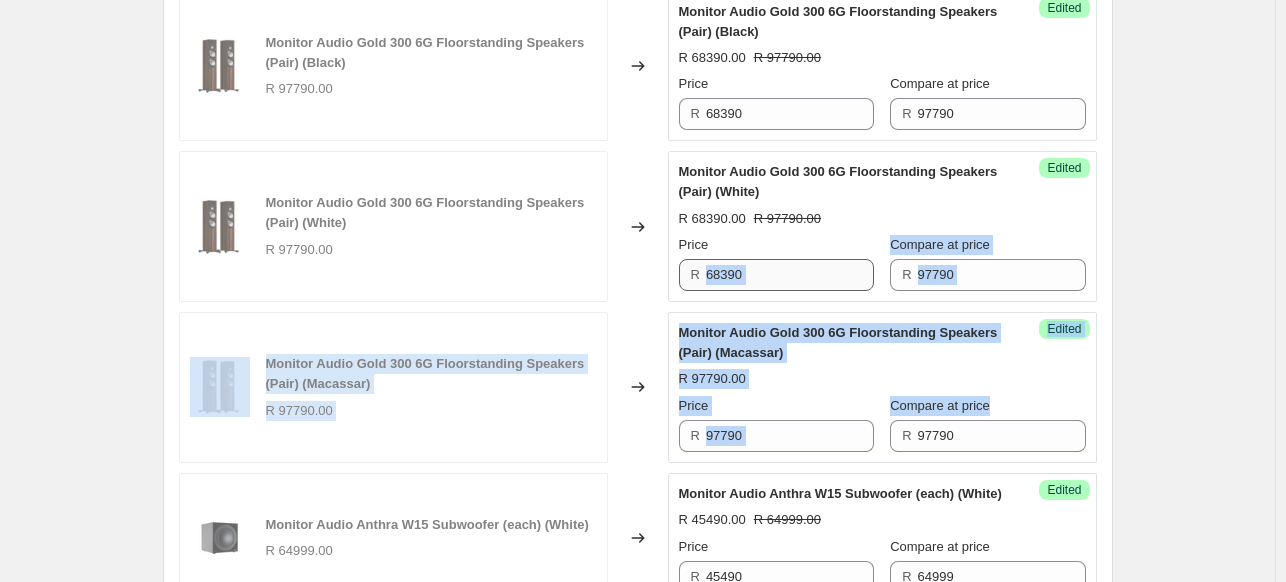 drag, startPoint x: 880, startPoint y: 450, endPoint x: 800, endPoint y: 303, distance: 167.3589 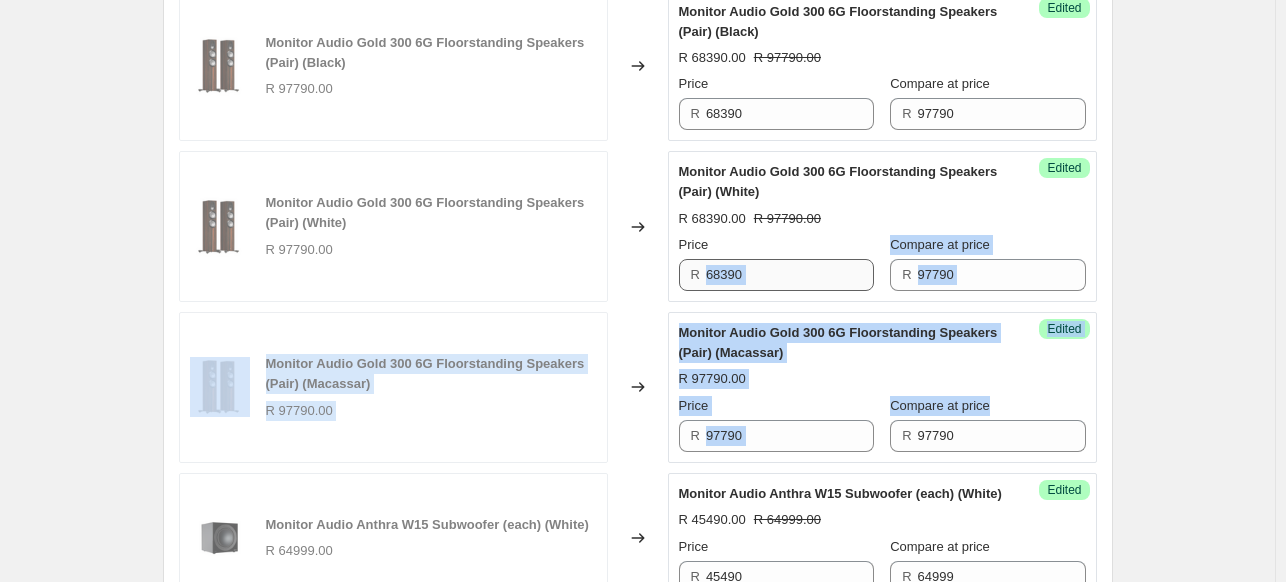 click on "Monitor Audio Anthra W15 Subwoofer (each) (Black) R 64999.00 Changed to Success Edited Monitor Audio Anthra W15 Subwoofer (each) (Black) R 45490.00 R 64999.00 Price R 45490 Compare at price R 64999 Monitor Audio Gold 100 6G Bookshelf Speaker (Pair) (Black) R 74990.00 Changed to Success Edited Monitor Audio Gold 100 6G Bookshelf Speaker (Pair) (Black) R 52090.00 R 74990.00 Price R 52090 Compare at price R 74990 Monitor Audio Gold 100 6G Bookshelf Speaker (Pair) (White) R 74990.00 Changed to Success Edited Monitor Audio Gold 100 6G Bookshelf Speaker (Pair) (White) R 52090.00 R 74990.00 Price R 52090 Compare at price R 74990 Monitor Audio Gold 100 6G Bookshelf Speaker (Pair) (Macassar) R 74990.00 Changed to Success Edited Monitor Audio Gold 100 6G Bookshelf Speaker (Pair) (Macassar) R 52090.00 R 74990.00 Price R 52090 Compare at price R 74990 Monitor Audio Gold 300 6G Floorstanding Speakers (Pair) (Black) R 97790.00 Changed to Success Edited Monitor Audio Gold 300 6G Floorstanding Speakers (Pair) (Black) Price R" at bounding box center (638, -15) 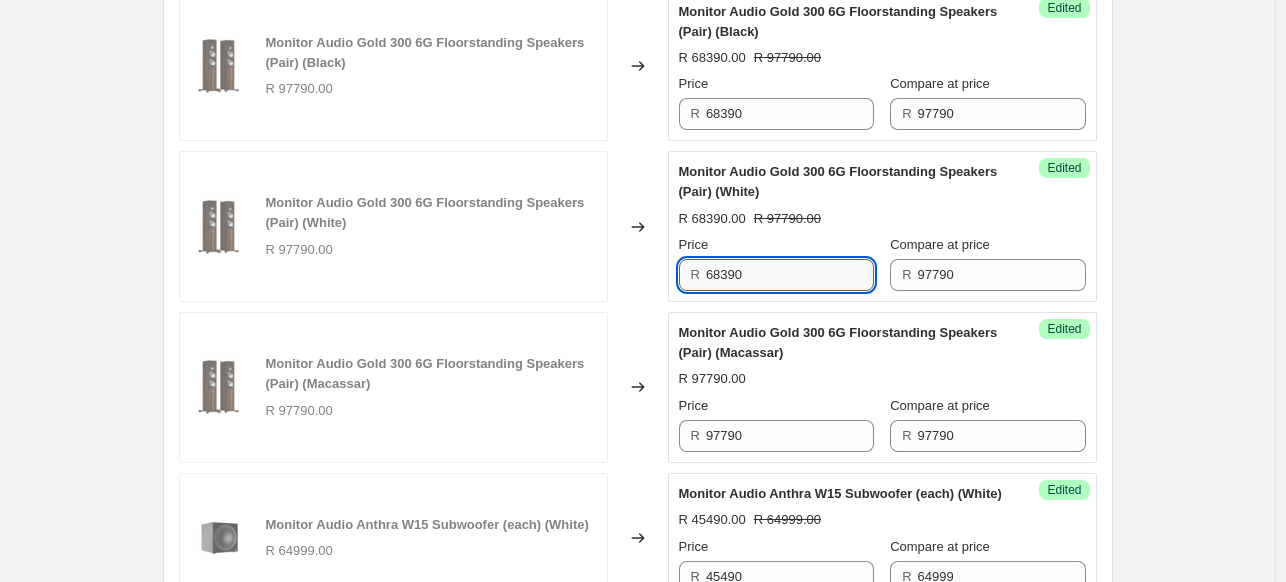 click on "68390" at bounding box center [790, 275] 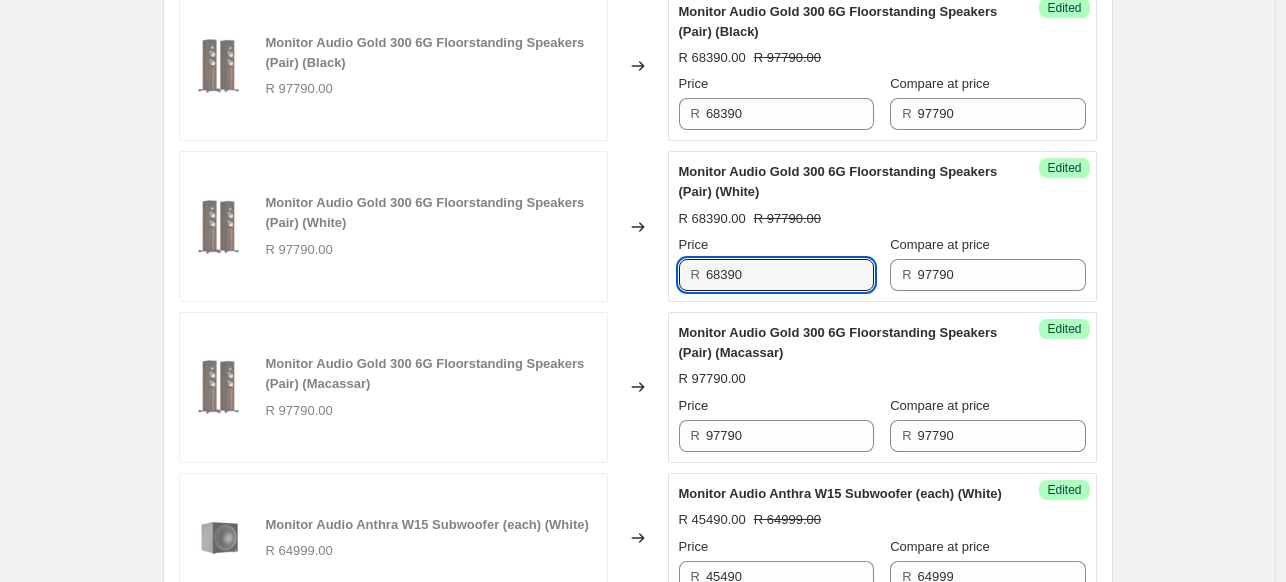 drag, startPoint x: 752, startPoint y: 292, endPoint x: 624, endPoint y: 282, distance: 128.39003 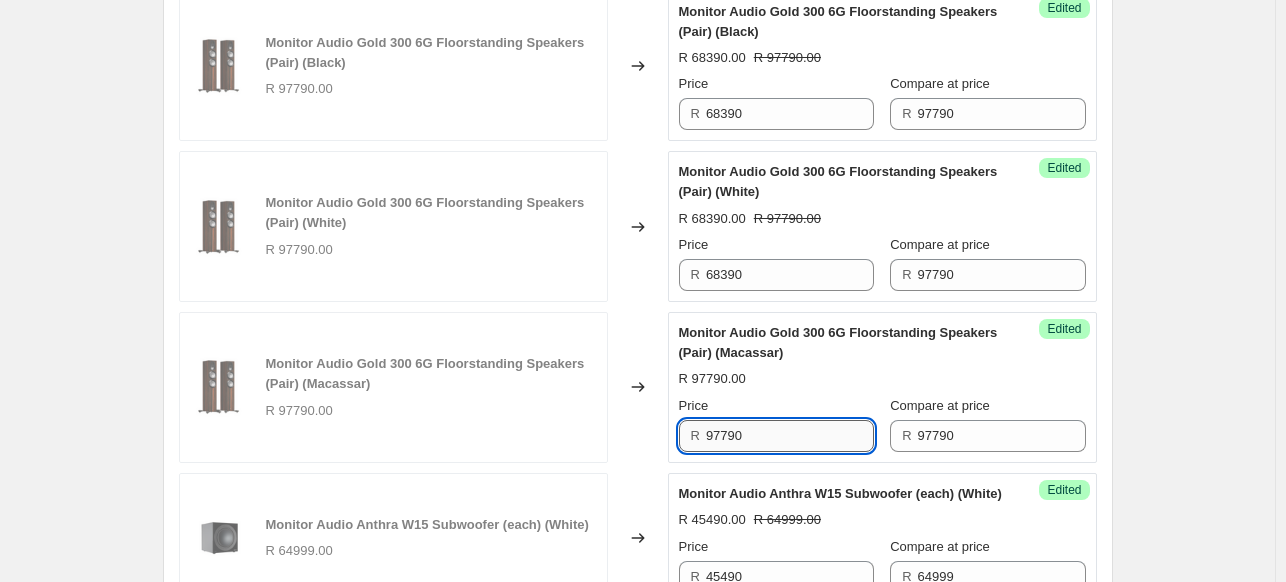 click on "97790" at bounding box center [790, 436] 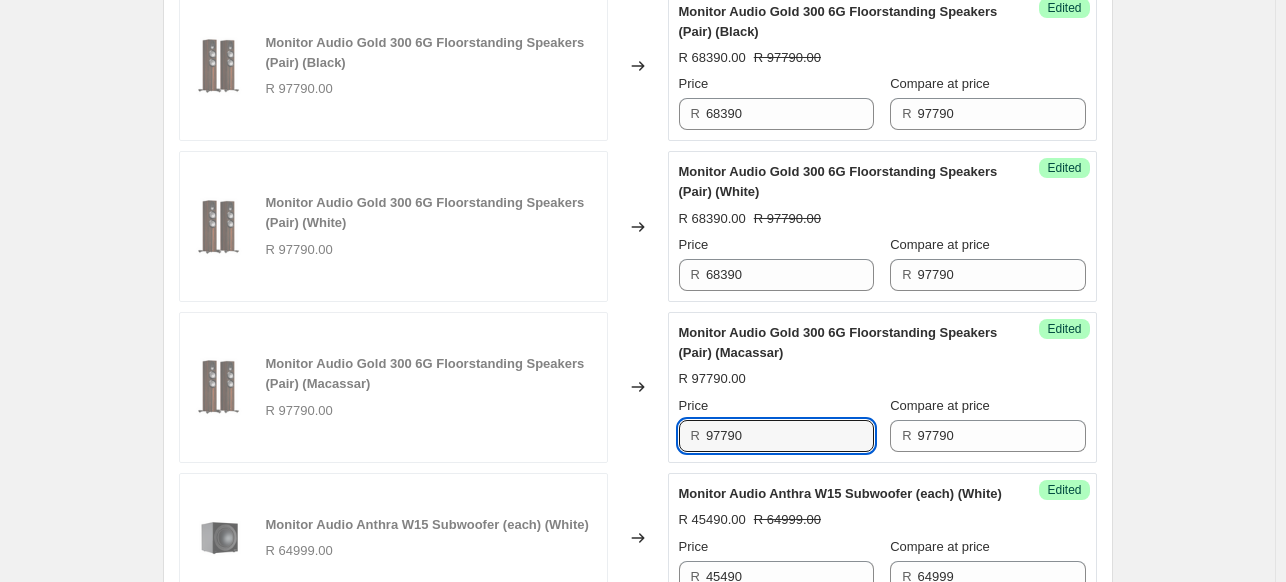 drag, startPoint x: 783, startPoint y: 455, endPoint x: 534, endPoint y: 439, distance: 249.51352 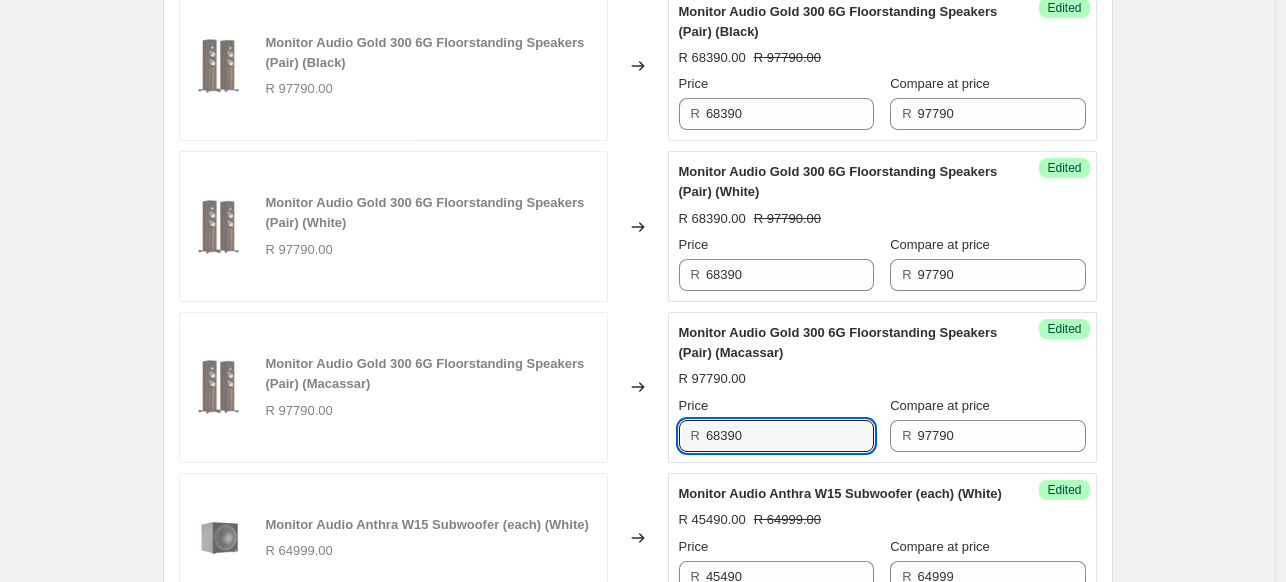 type on "68390" 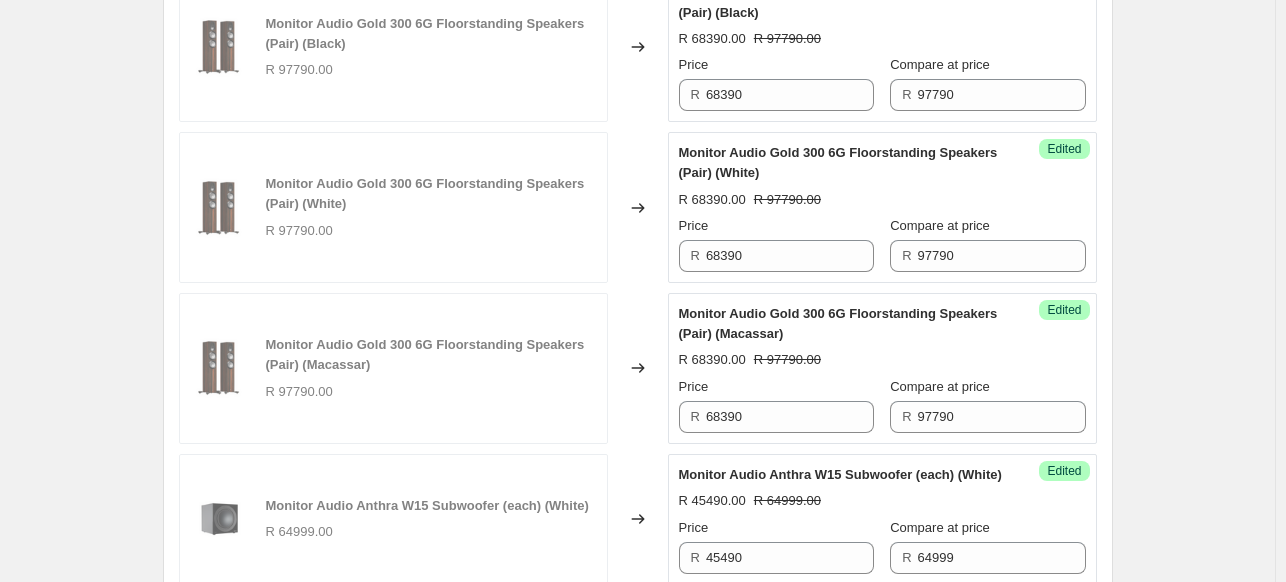 scroll, scrollTop: 1774, scrollLeft: 0, axis: vertical 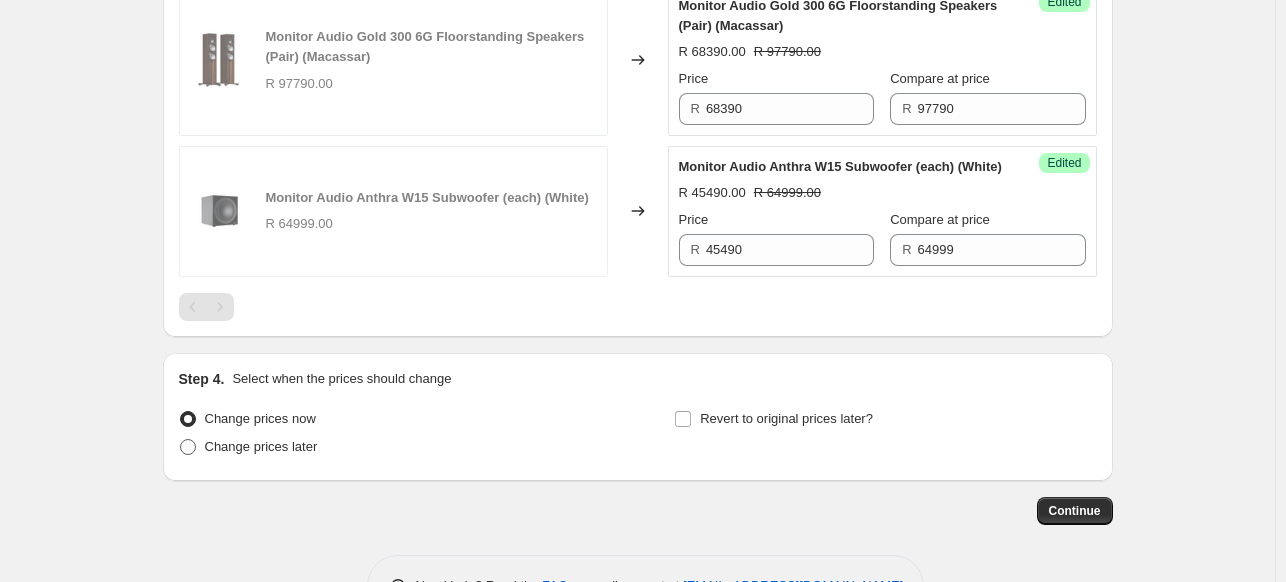 click on "Change prices later" at bounding box center [261, 446] 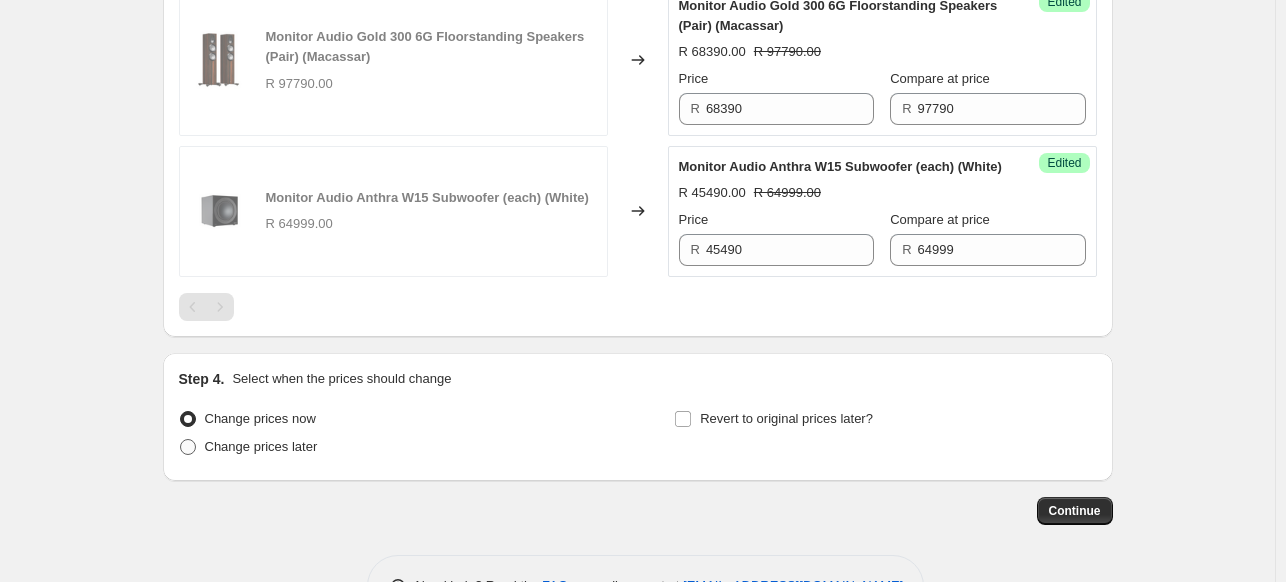 click on "Change prices later" at bounding box center [180, 439] 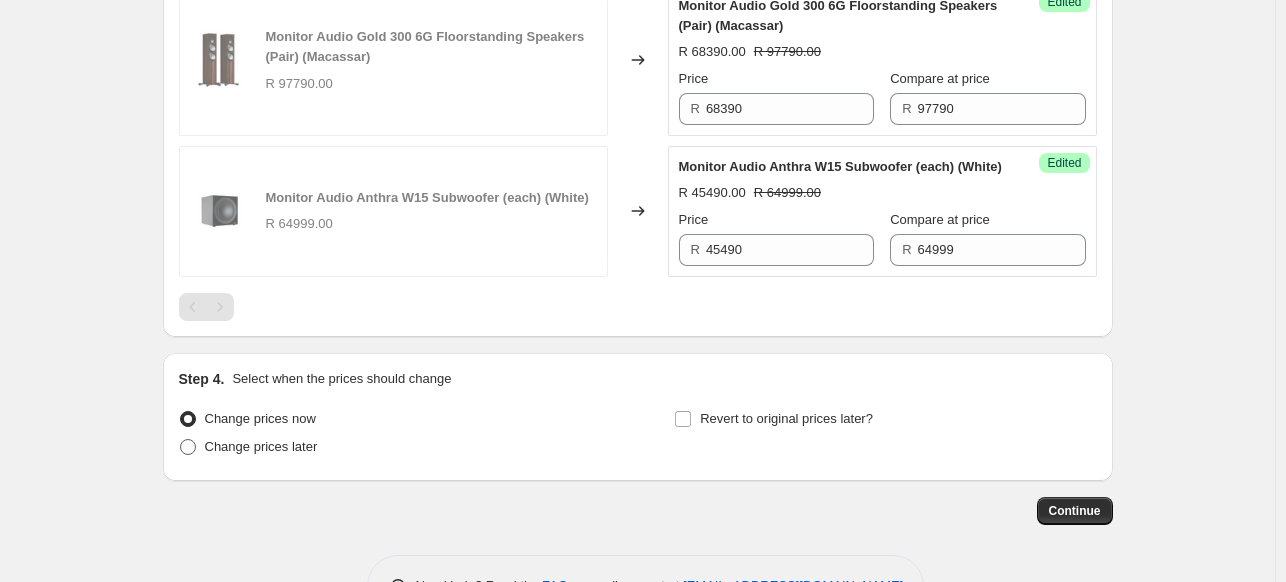 radio on "true" 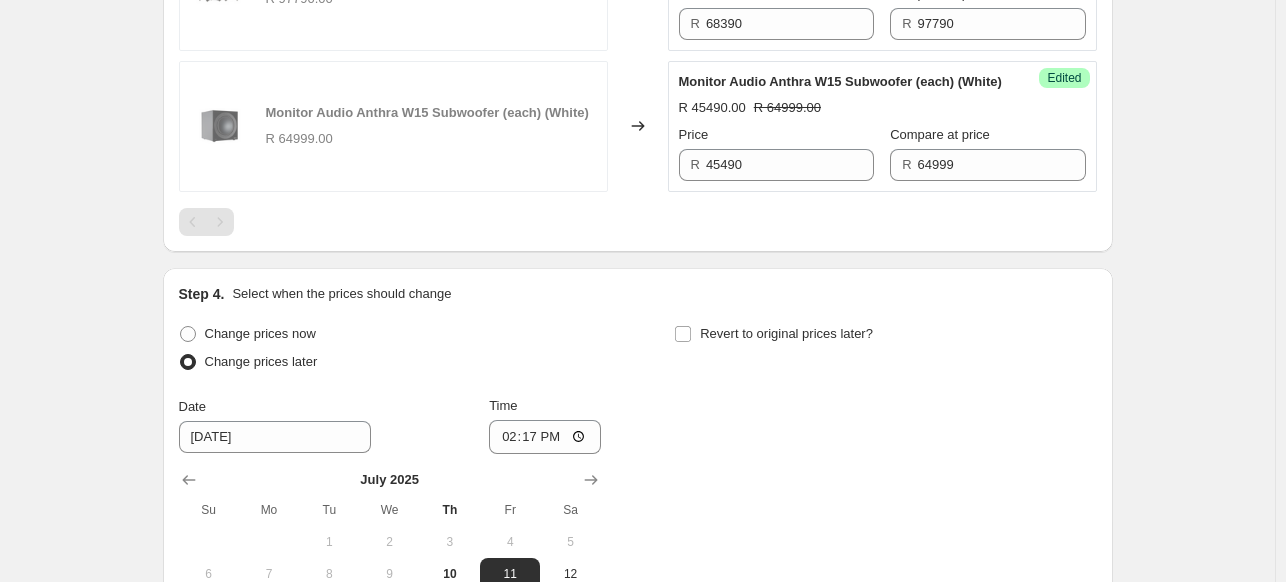 scroll, scrollTop: 2074, scrollLeft: 0, axis: vertical 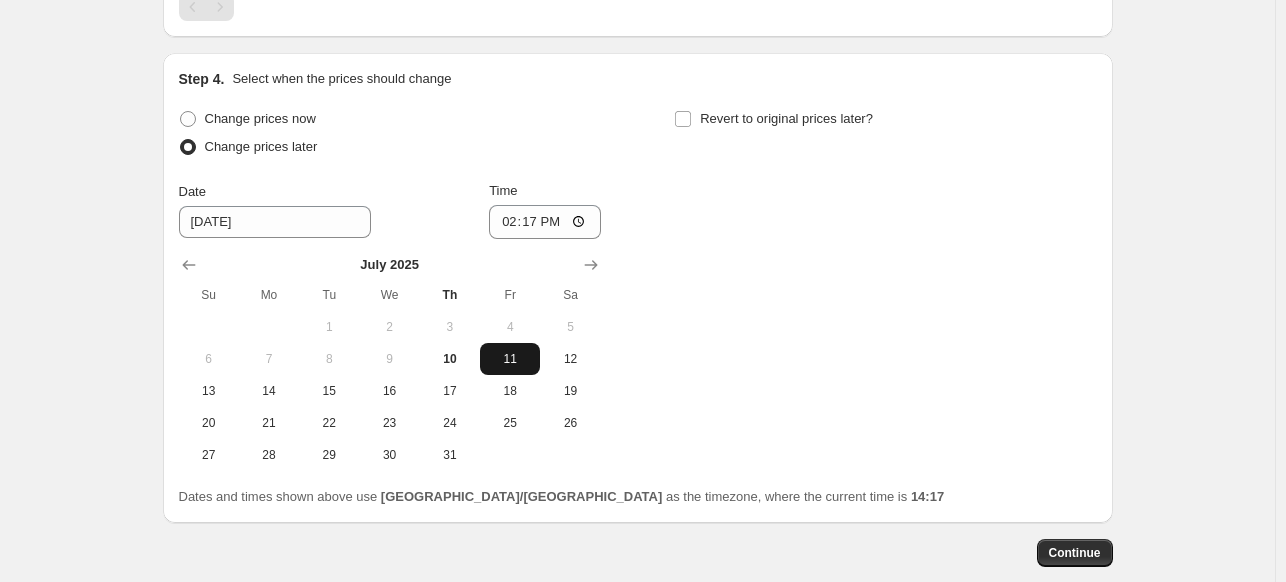 click on "11" at bounding box center [510, 359] 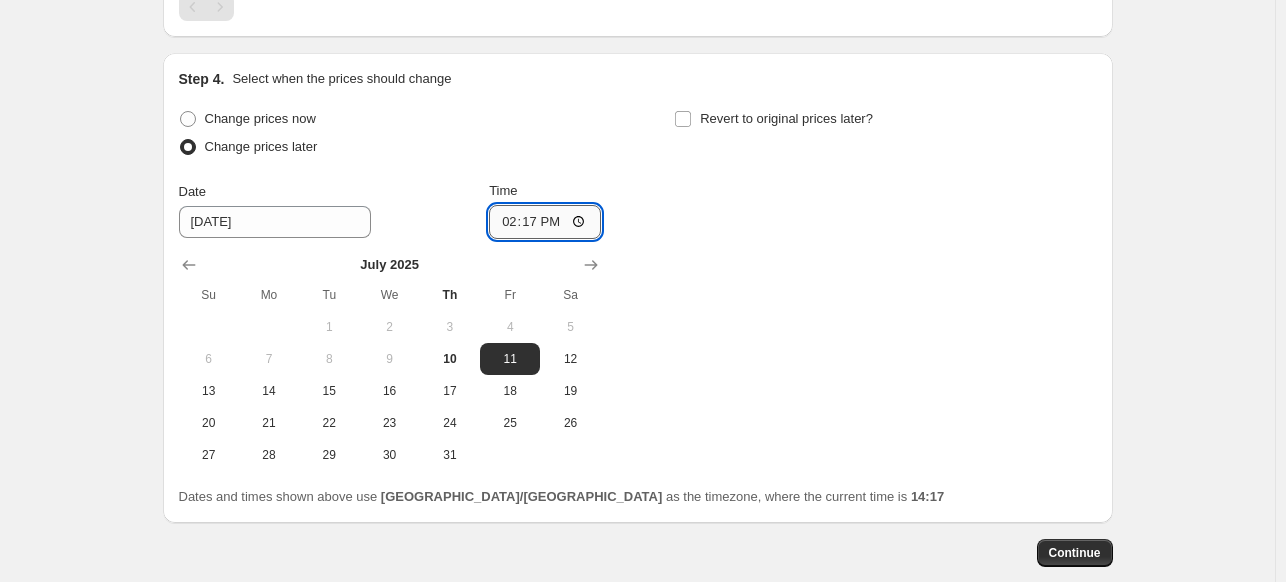 click on "14:17" at bounding box center [545, 222] 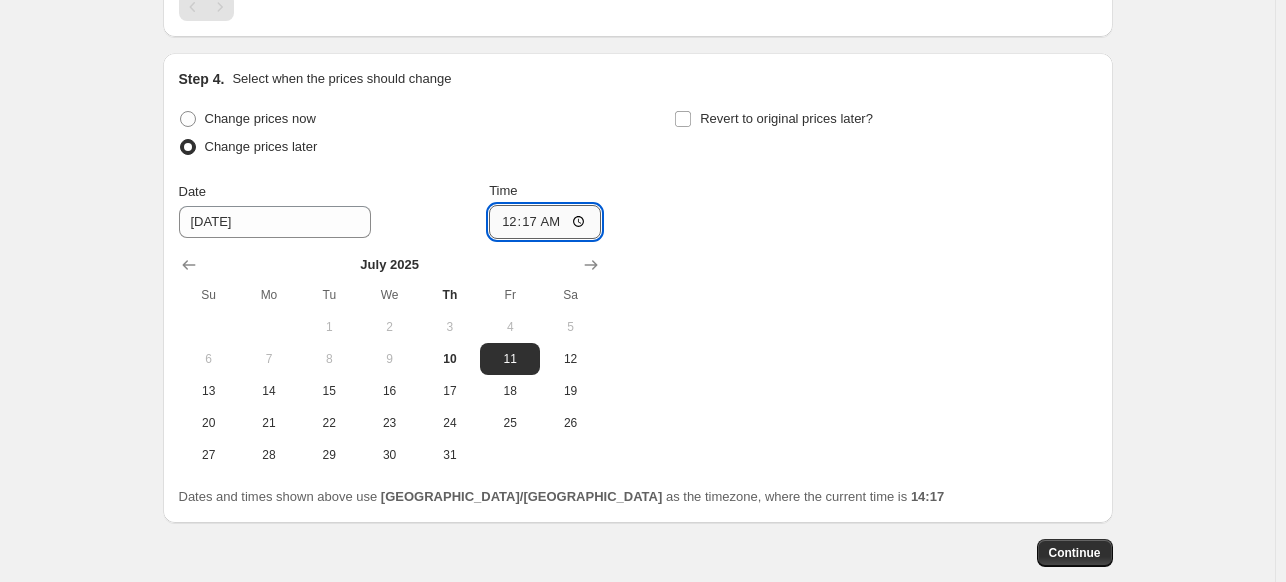 type on "00:00" 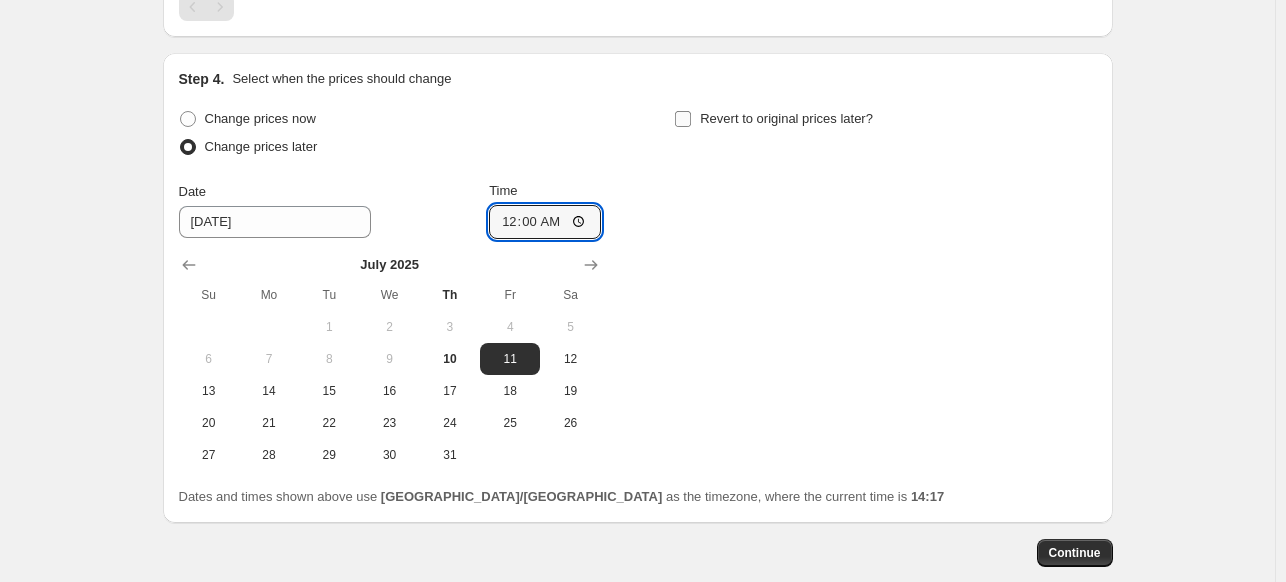 click on "Revert to original prices later?" at bounding box center [683, 119] 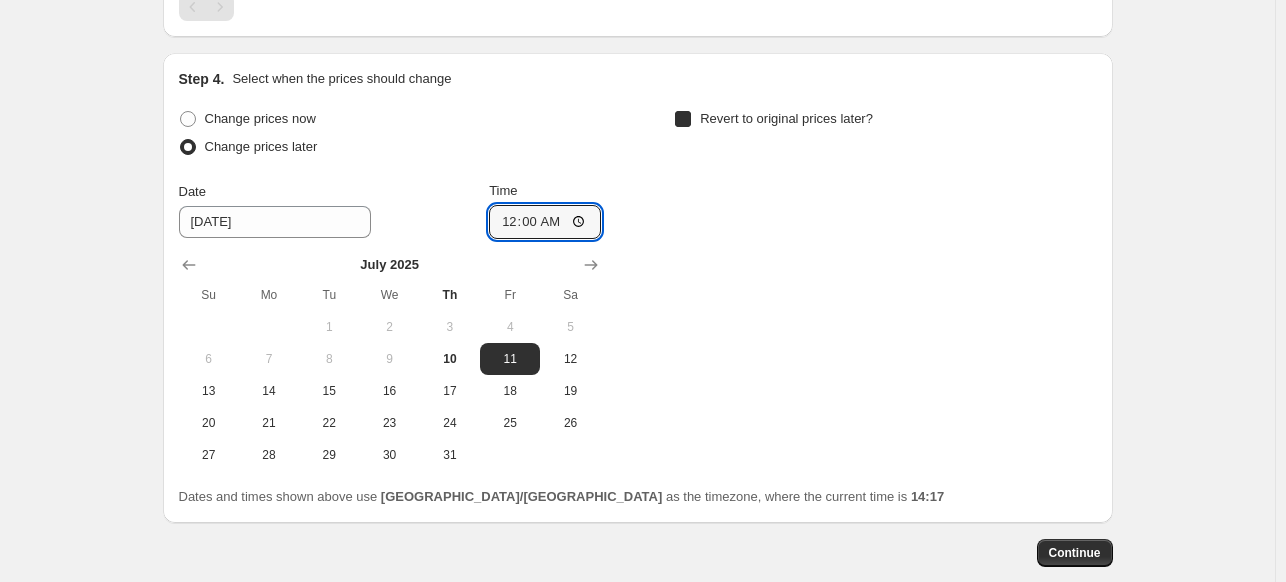 checkbox on "true" 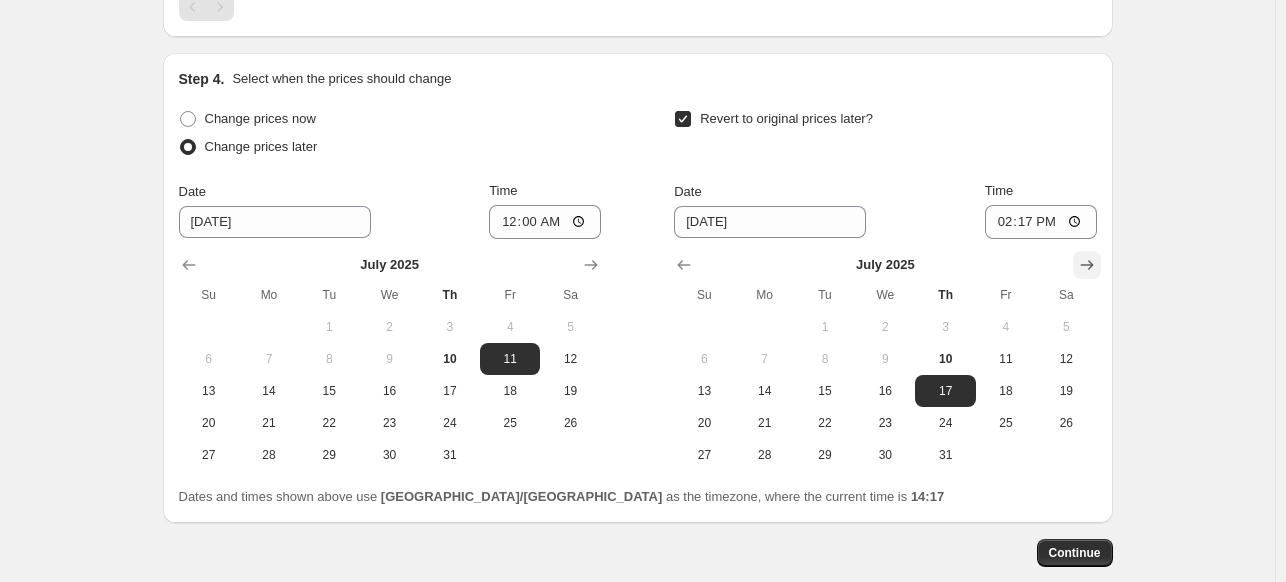 click 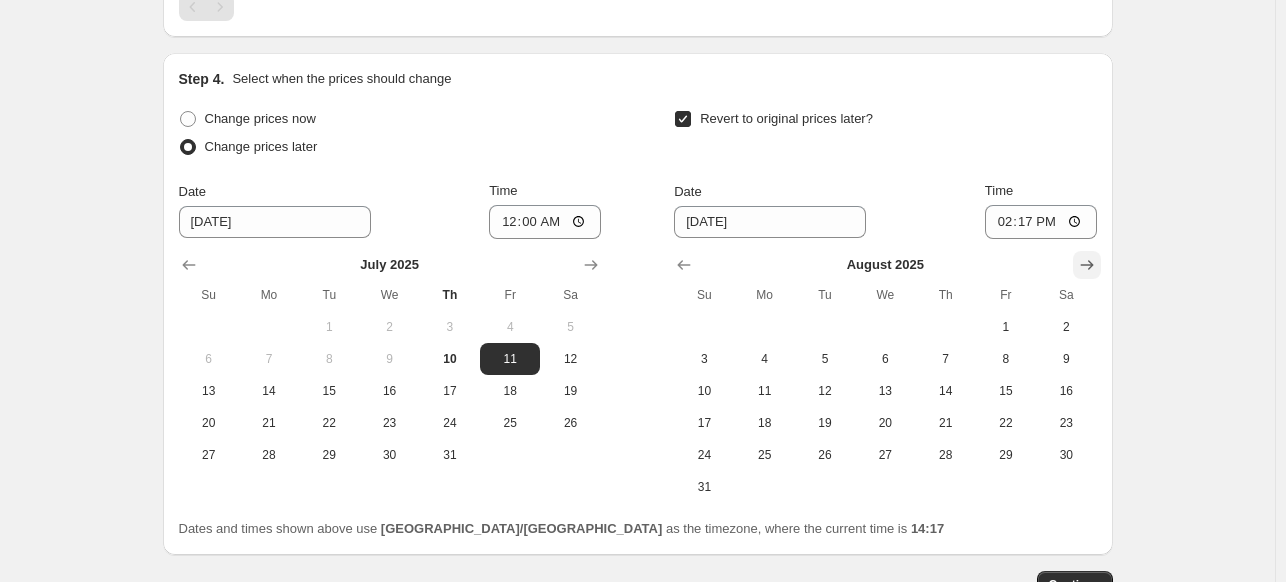 click 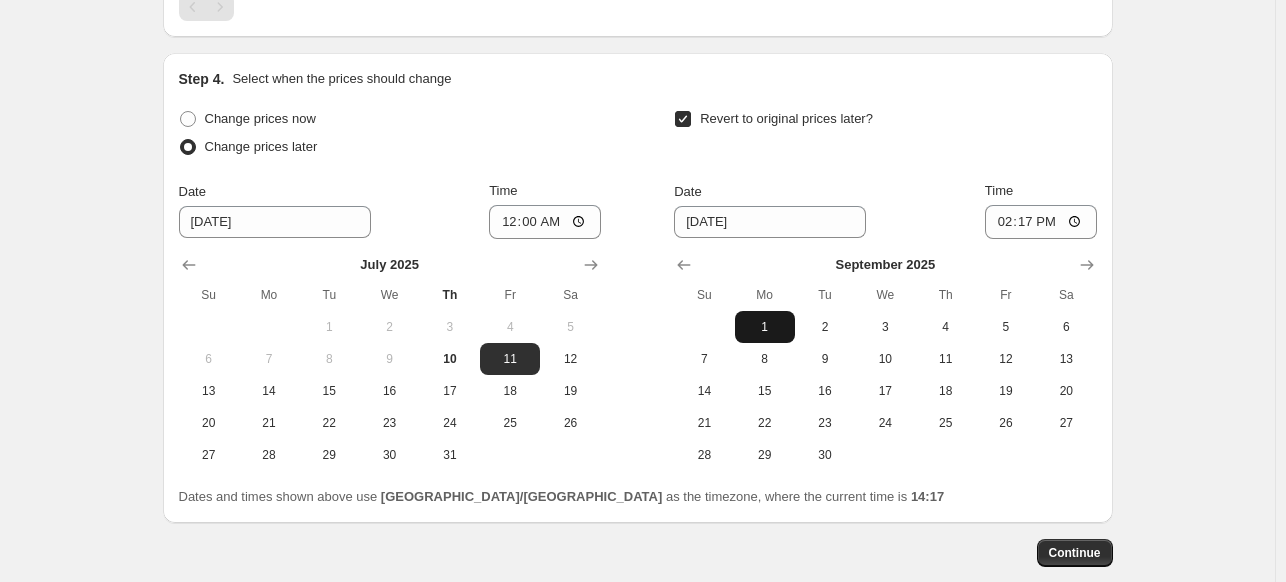 click on "1" at bounding box center (765, 327) 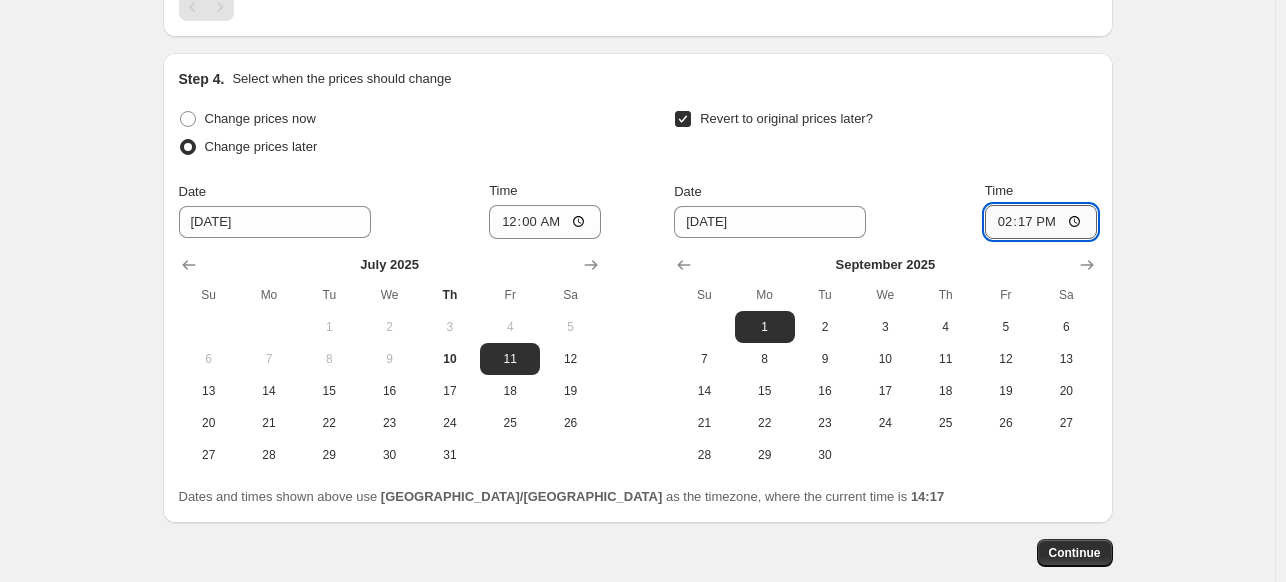 click on "14:17" at bounding box center (1041, 222) 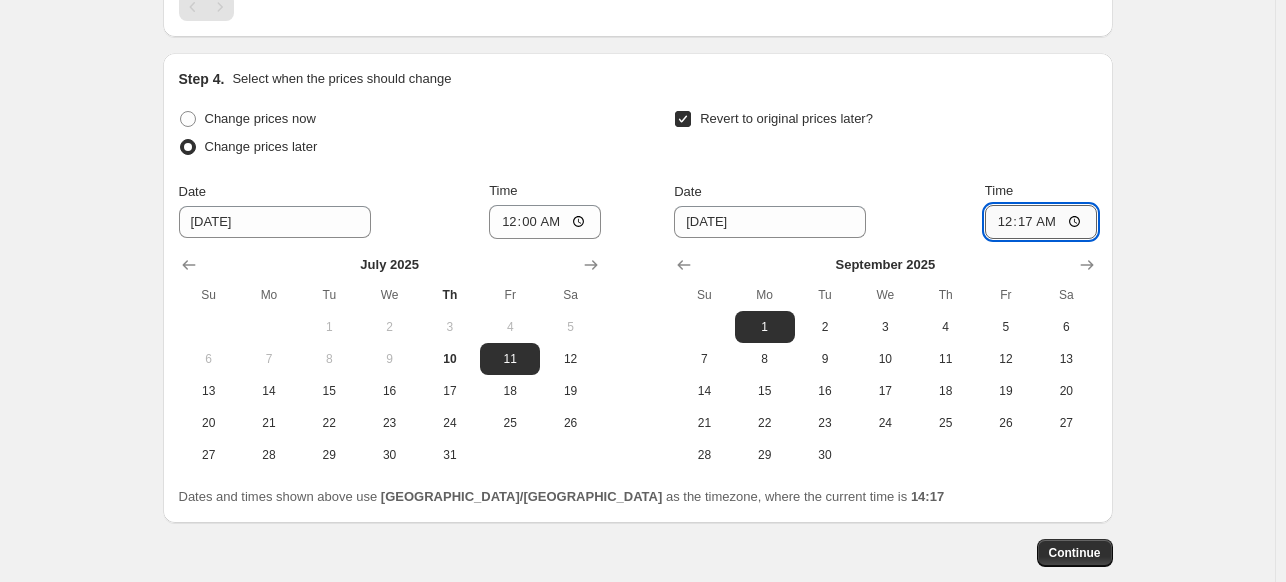 type on "00:00" 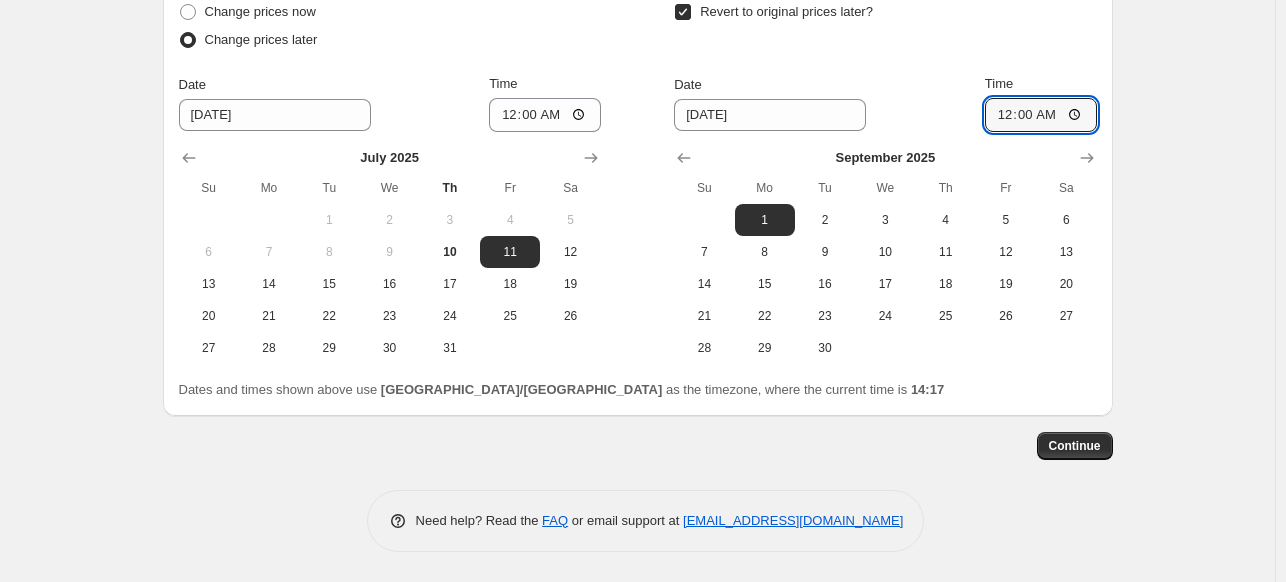 scroll, scrollTop: 2216, scrollLeft: 0, axis: vertical 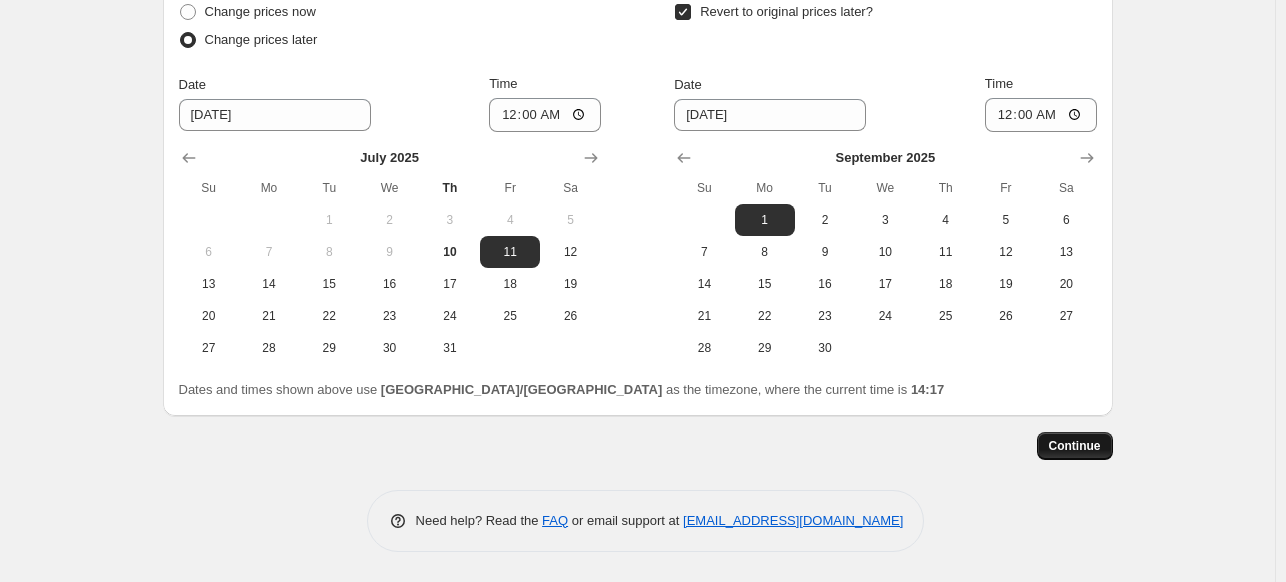 click on "Continue" at bounding box center (1075, 446) 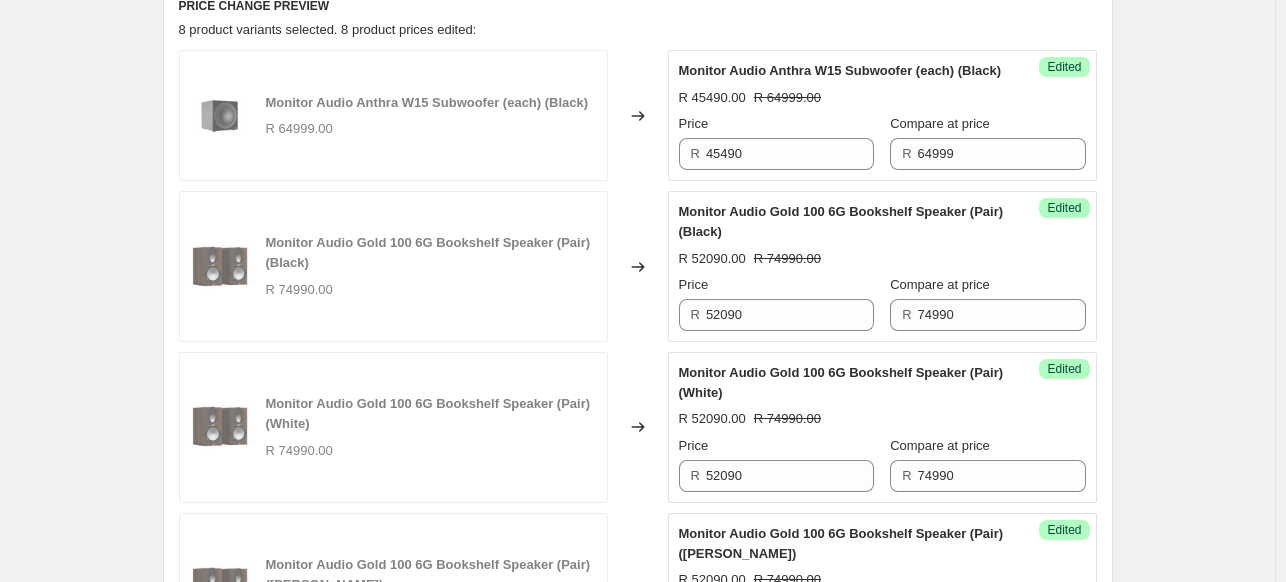 scroll, scrollTop: 400, scrollLeft: 0, axis: vertical 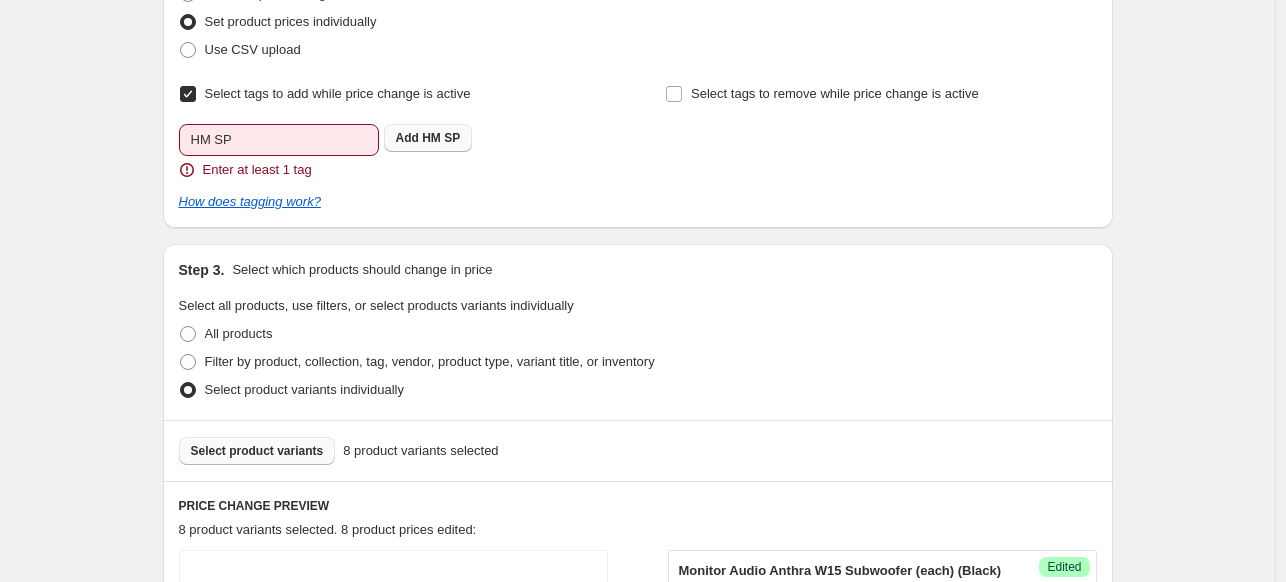 click on "Add" at bounding box center (407, 138) 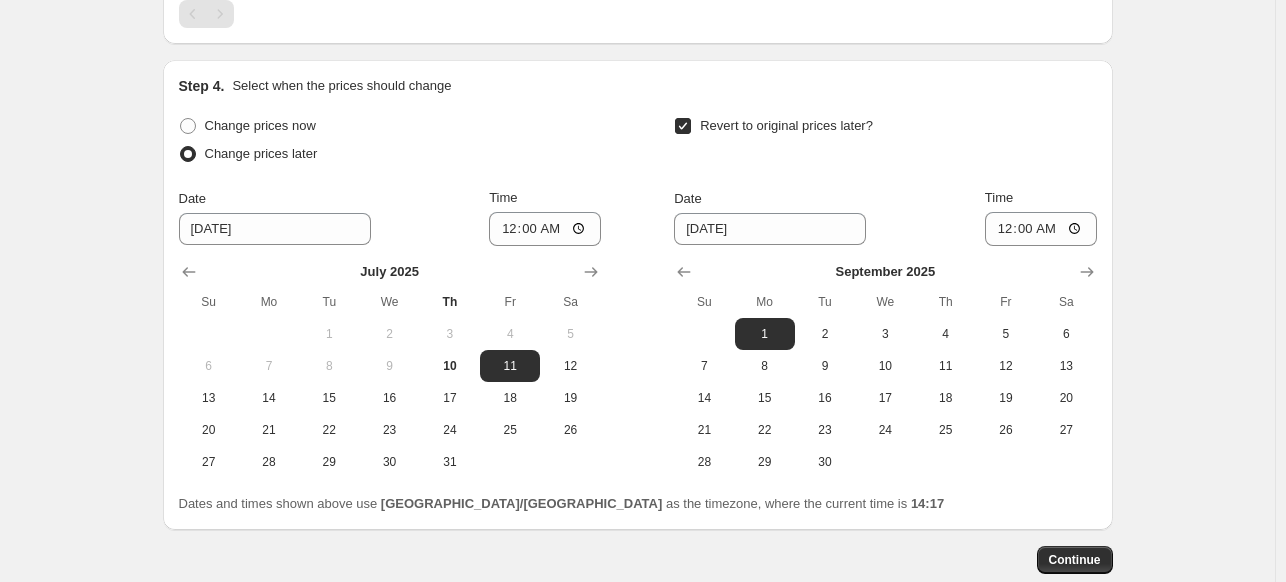 scroll, scrollTop: 2248, scrollLeft: 0, axis: vertical 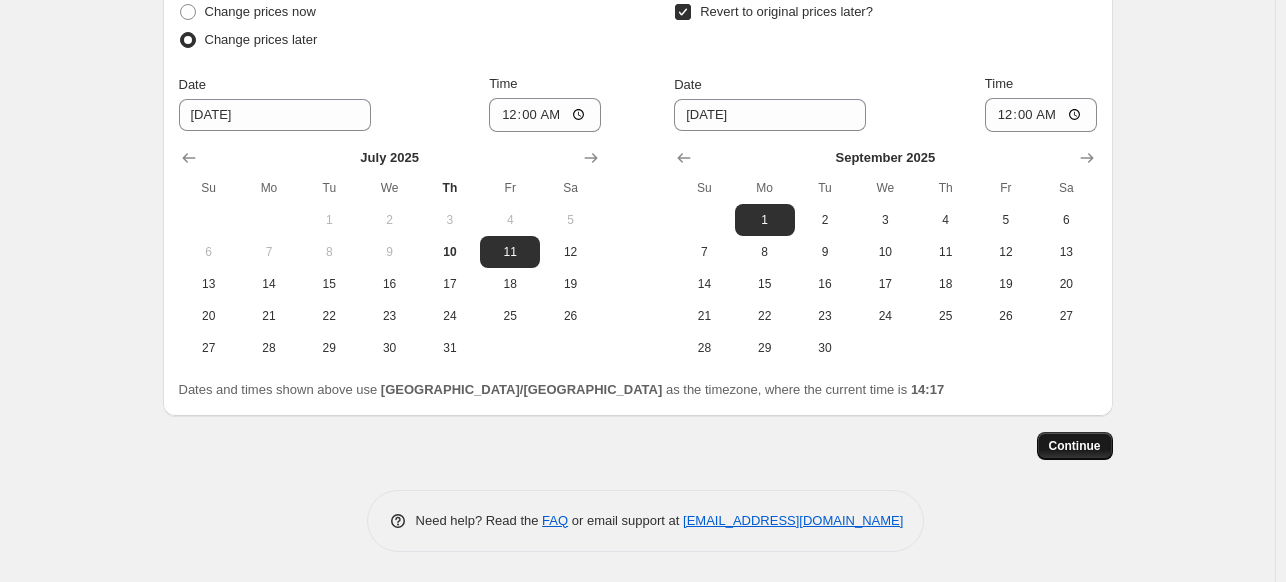 click on "Continue" at bounding box center [1075, 446] 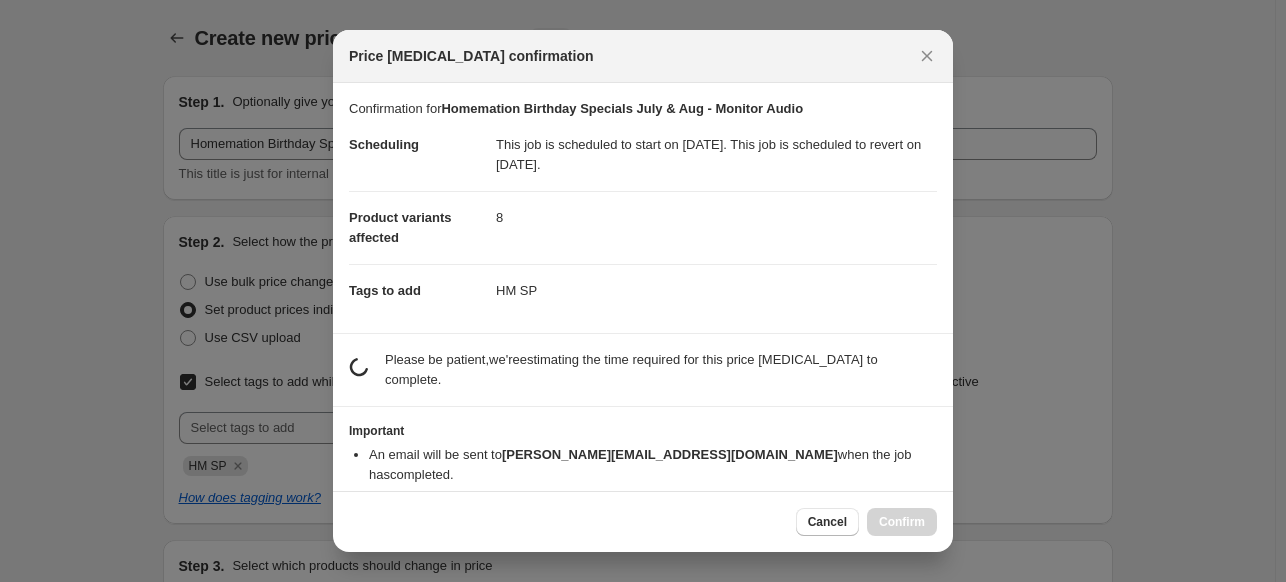 scroll, scrollTop: 2248, scrollLeft: 0, axis: vertical 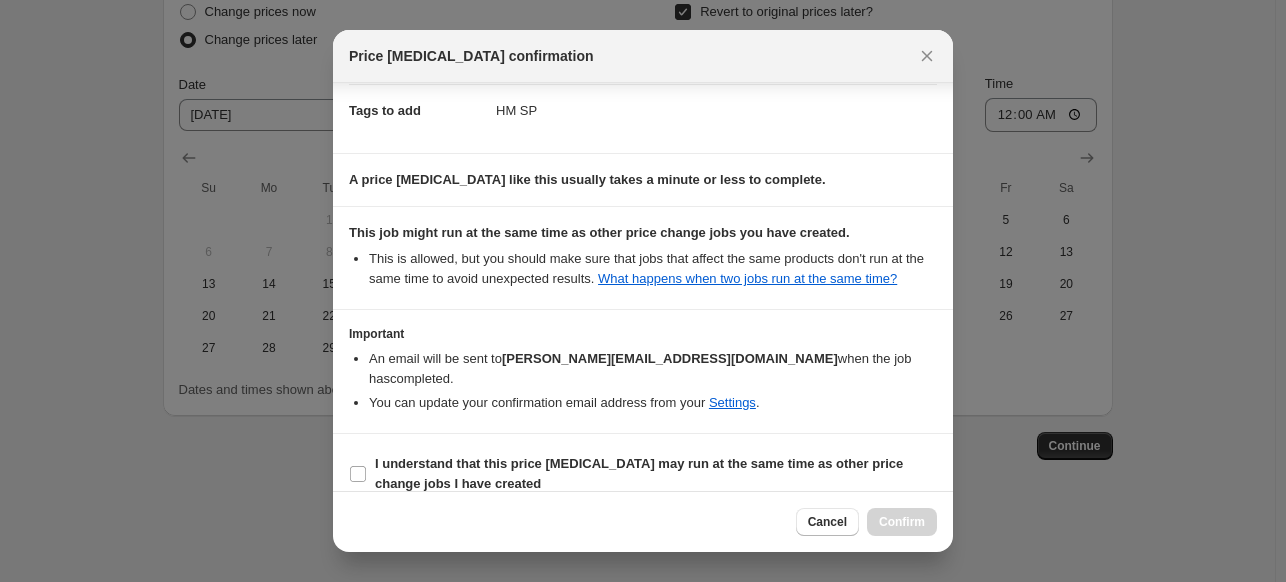 click on "I understand that this price change job may run at the same time as other price change jobs I have created" at bounding box center (643, 474) 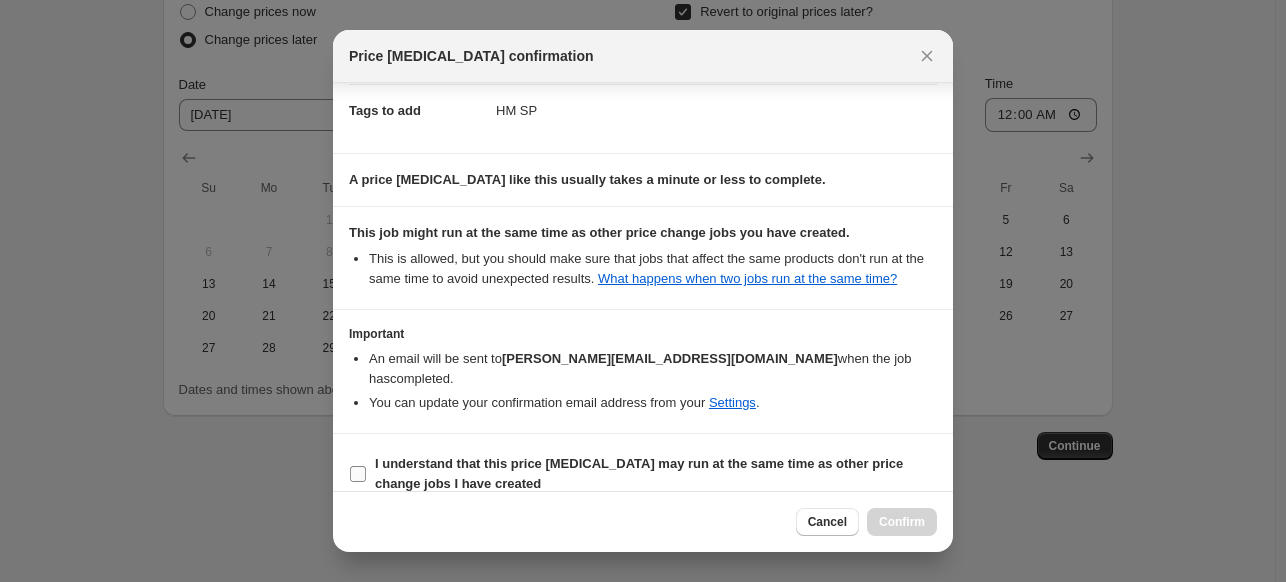 click on "I understand that this price change job may run at the same time as other price change jobs I have created" at bounding box center [358, 474] 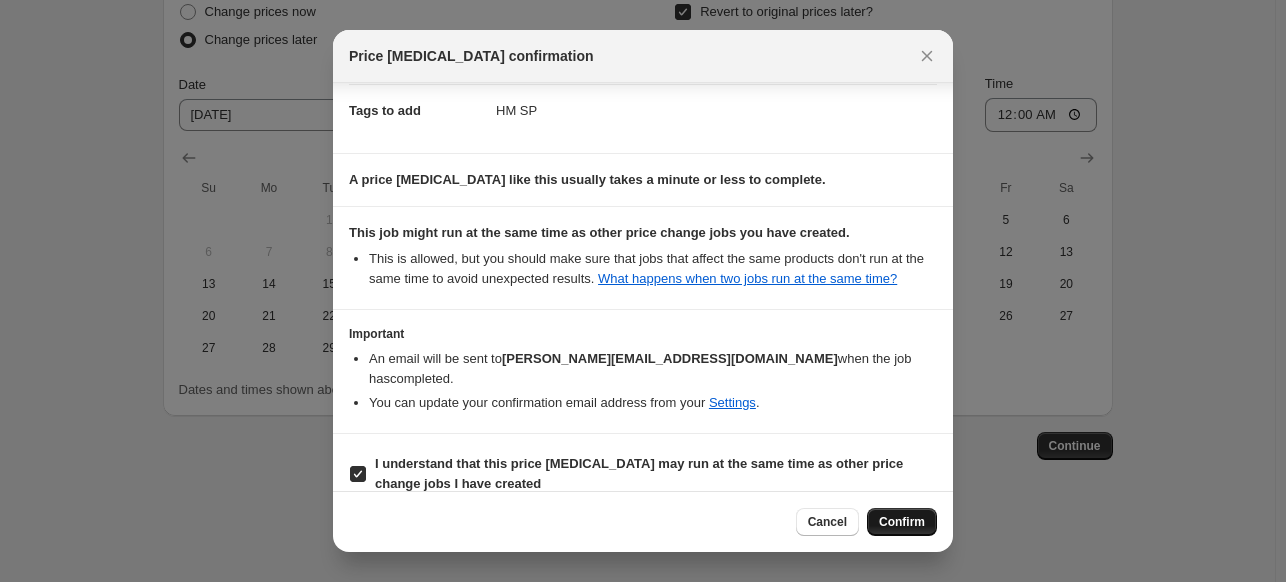 click on "Confirm" at bounding box center [902, 522] 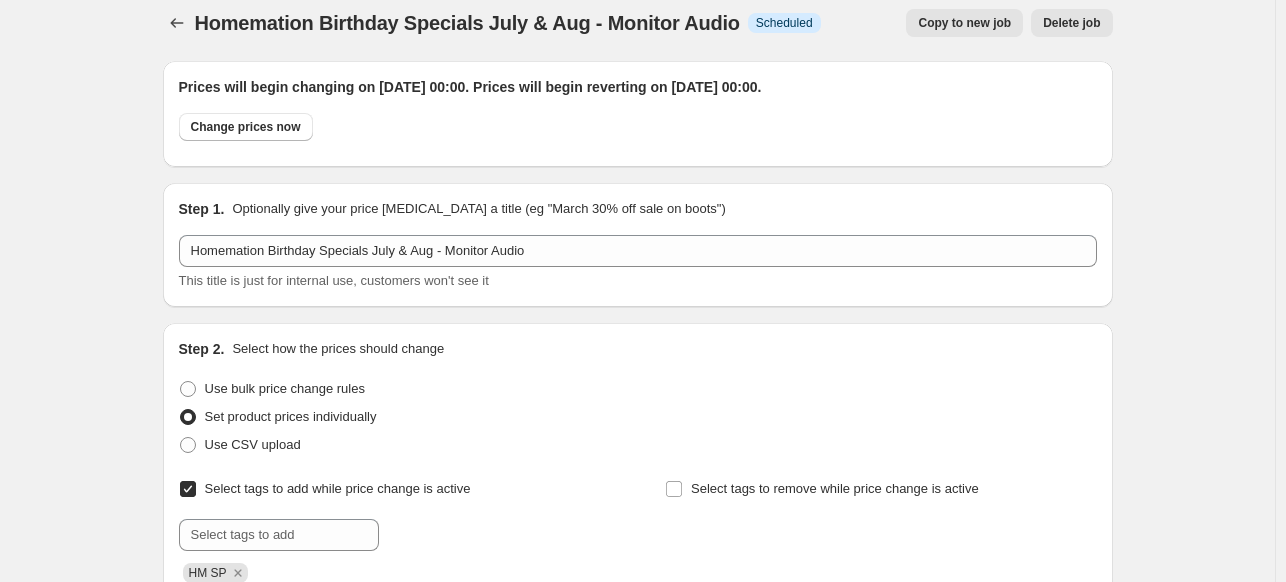 scroll, scrollTop: 0, scrollLeft: 0, axis: both 